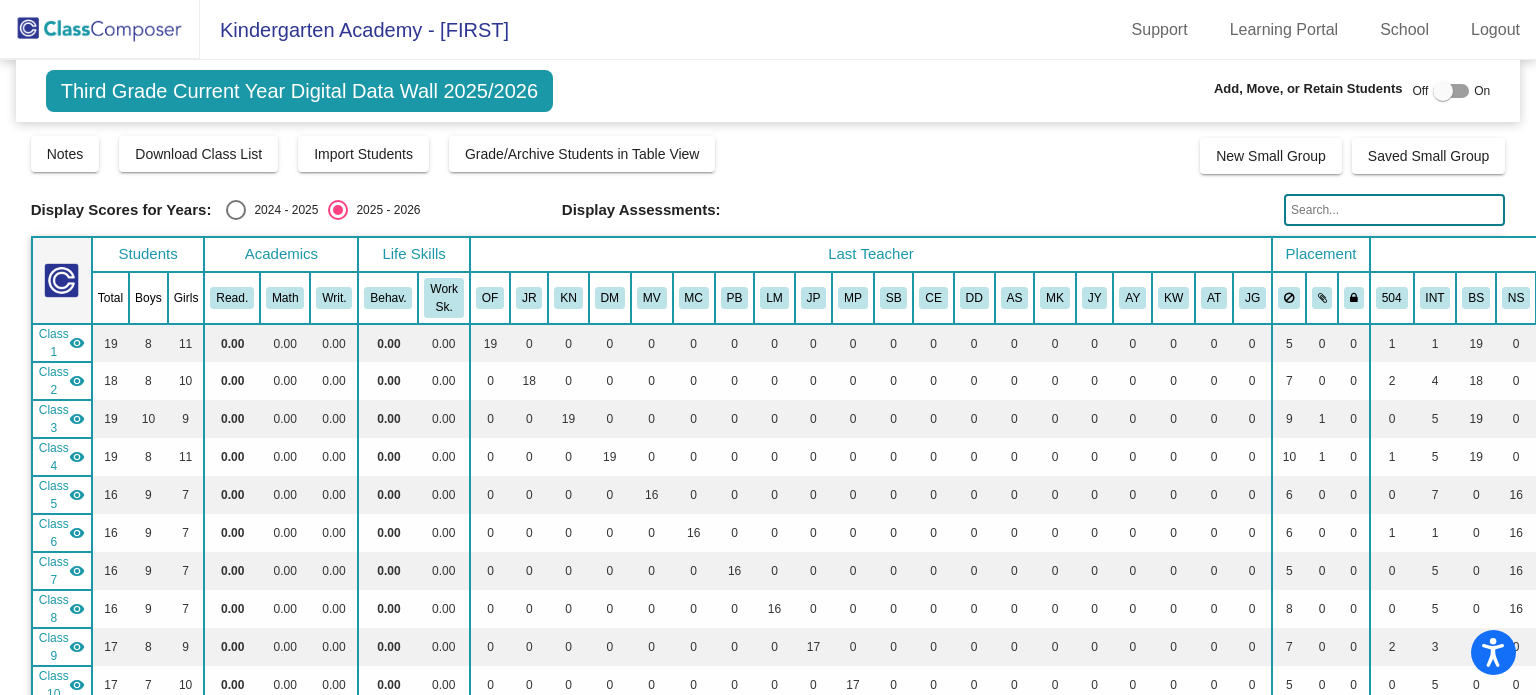 scroll, scrollTop: 0, scrollLeft: 0, axis: both 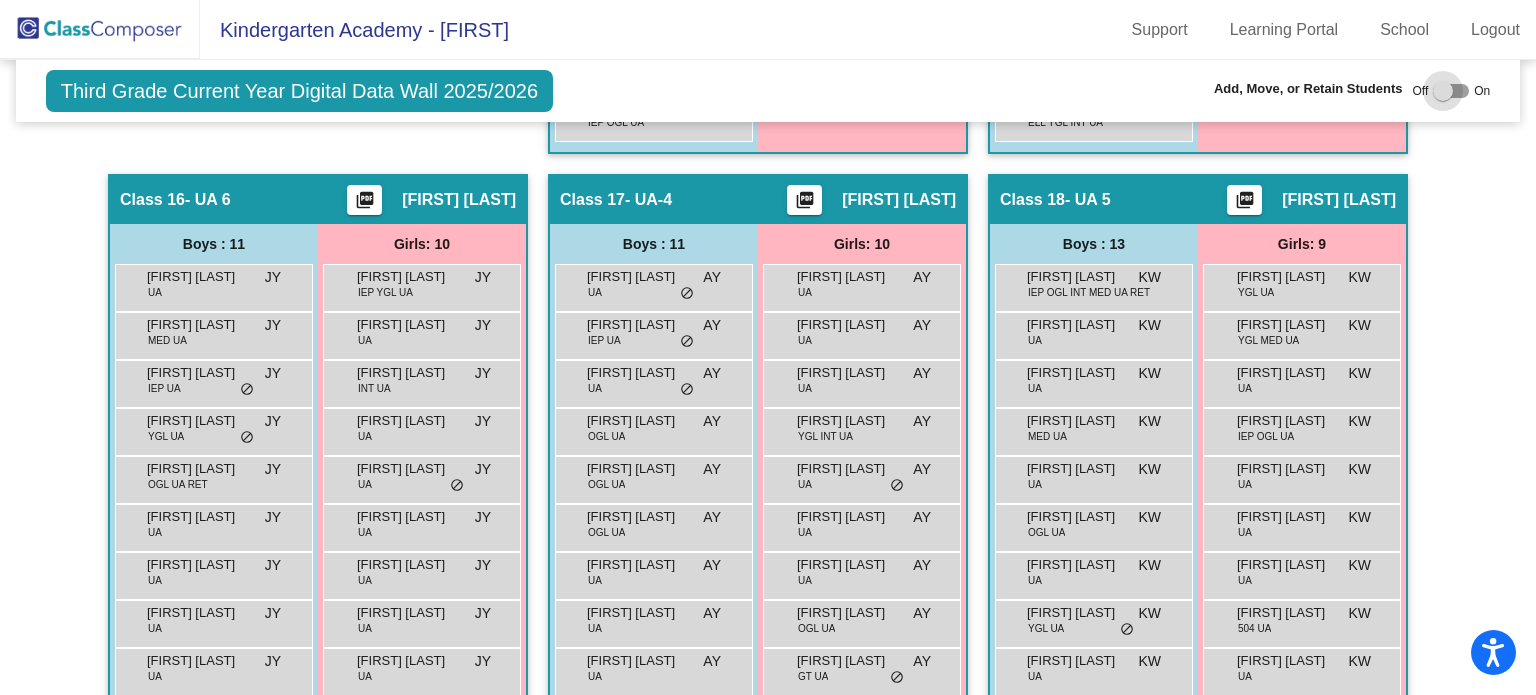 click at bounding box center (1443, 91) 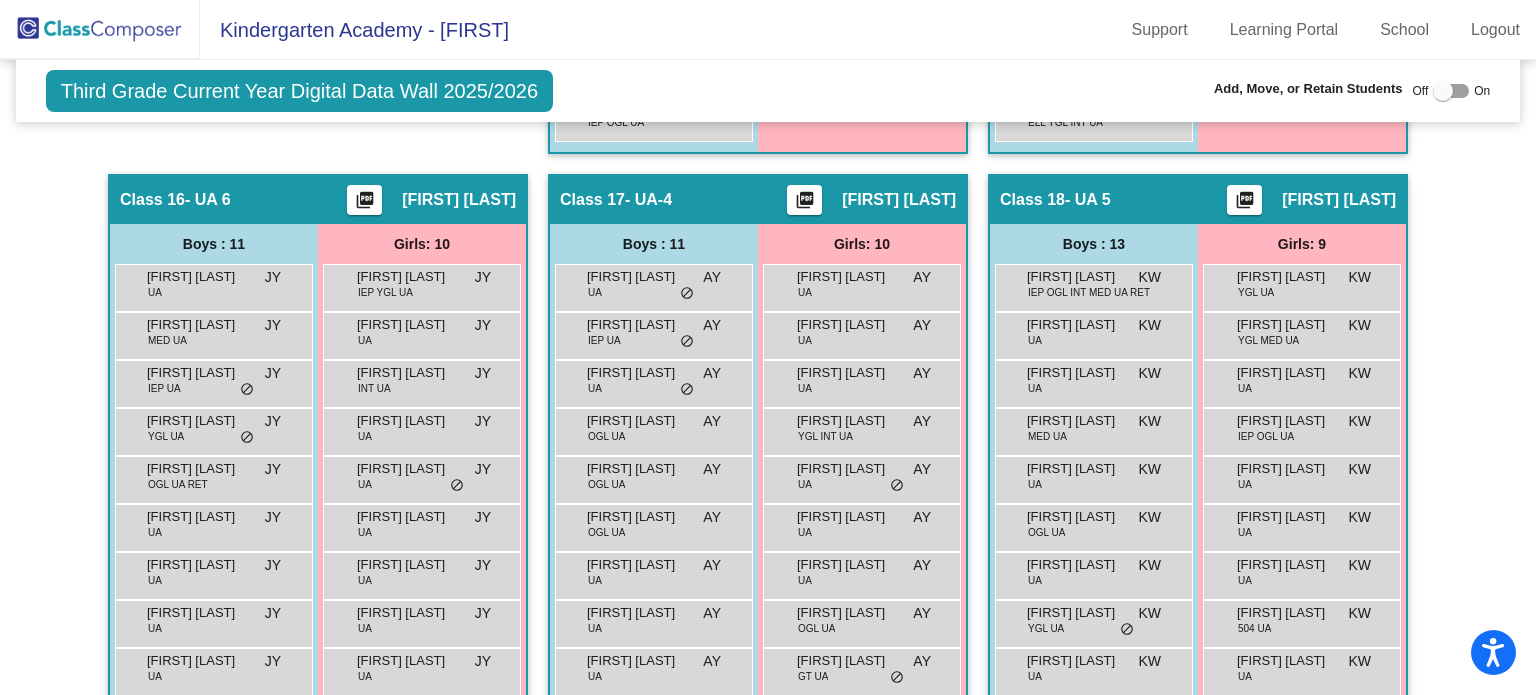 checkbox on "true" 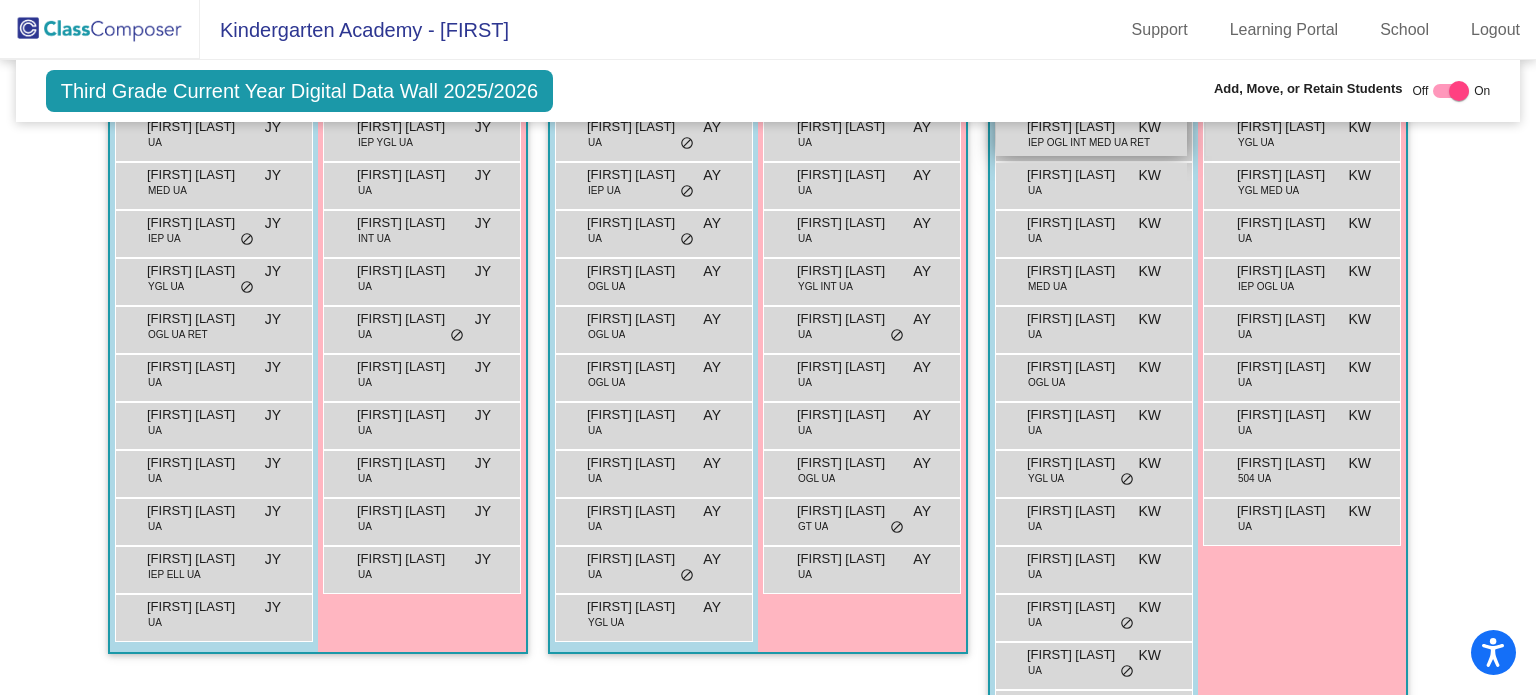 scroll, scrollTop: 4542, scrollLeft: 0, axis: vertical 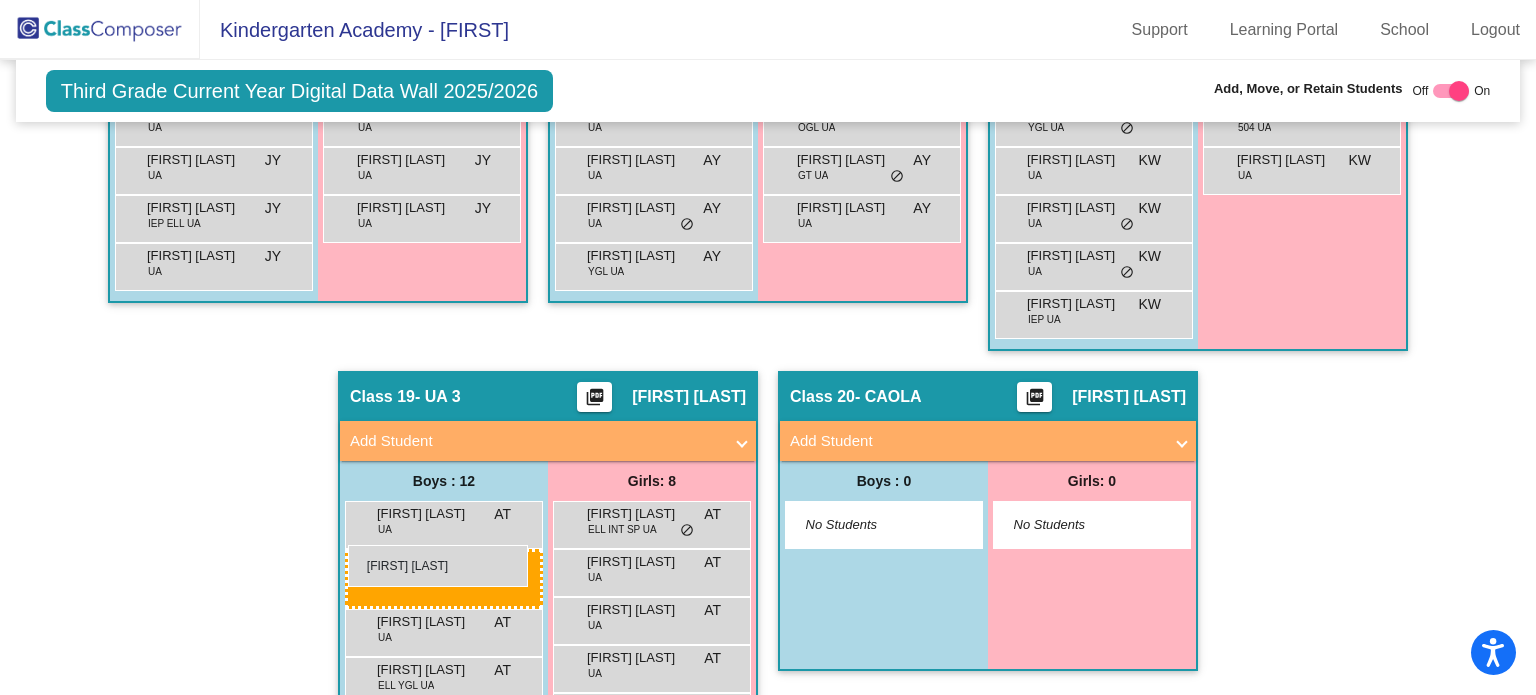 drag, startPoint x: 1079, startPoint y: 550, endPoint x: 348, endPoint y: 545, distance: 731.0171 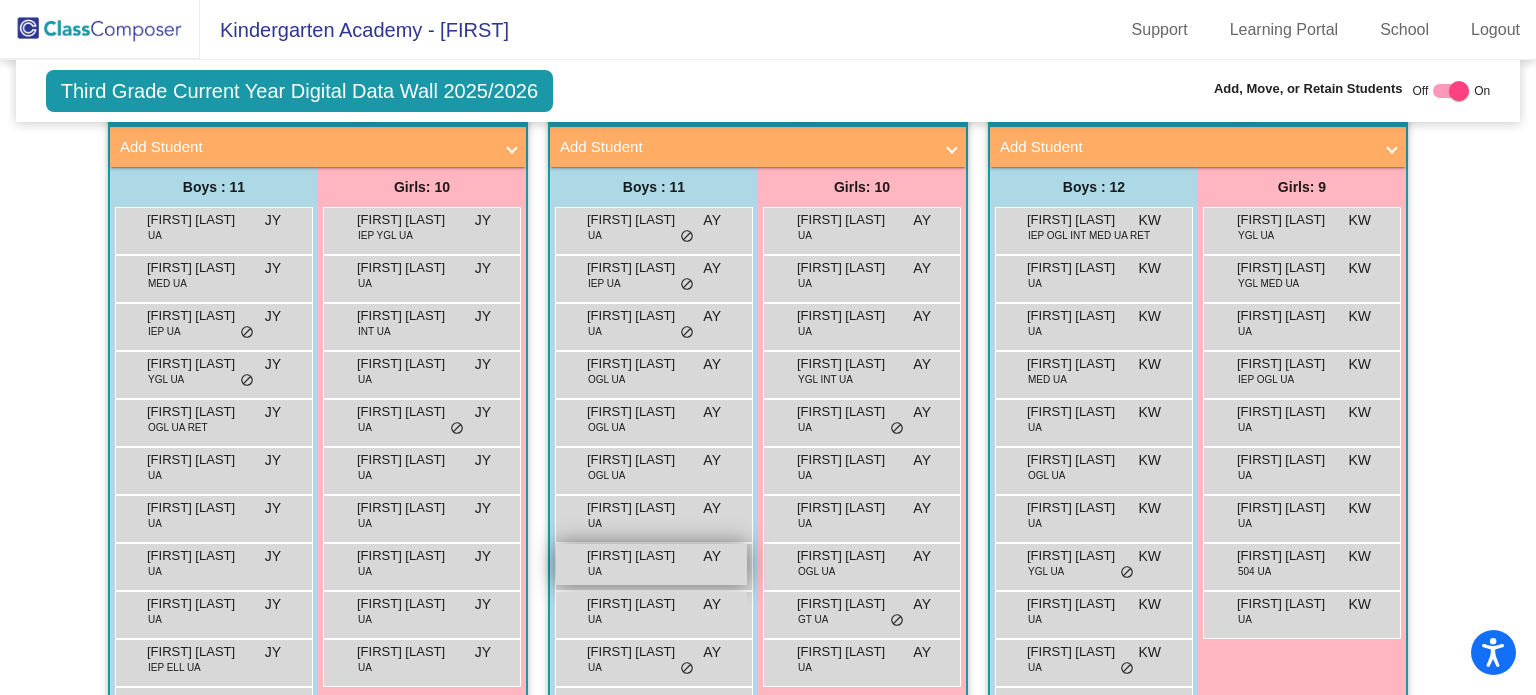 scroll, scrollTop: 4448, scrollLeft: 0, axis: vertical 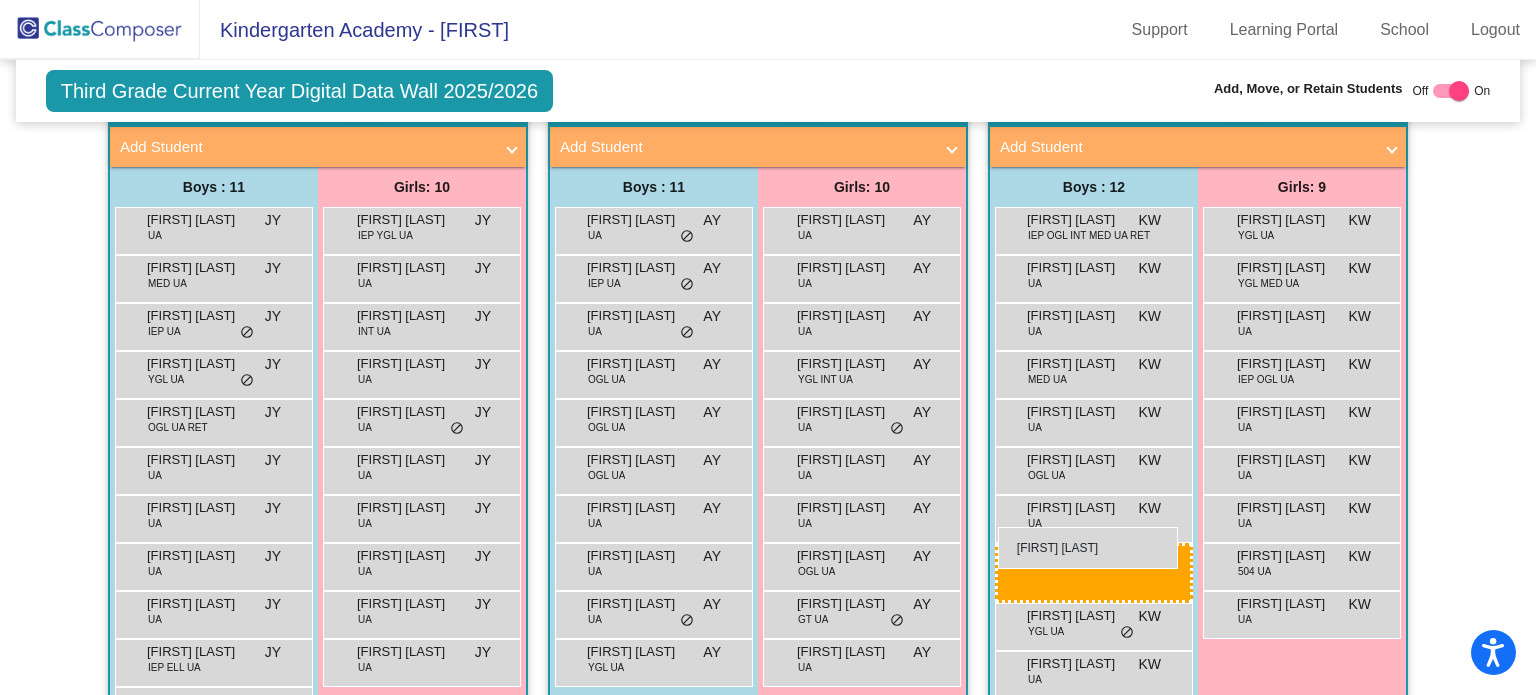 drag, startPoint x: 666, startPoint y: 551, endPoint x: 998, endPoint y: 527, distance: 332.86633 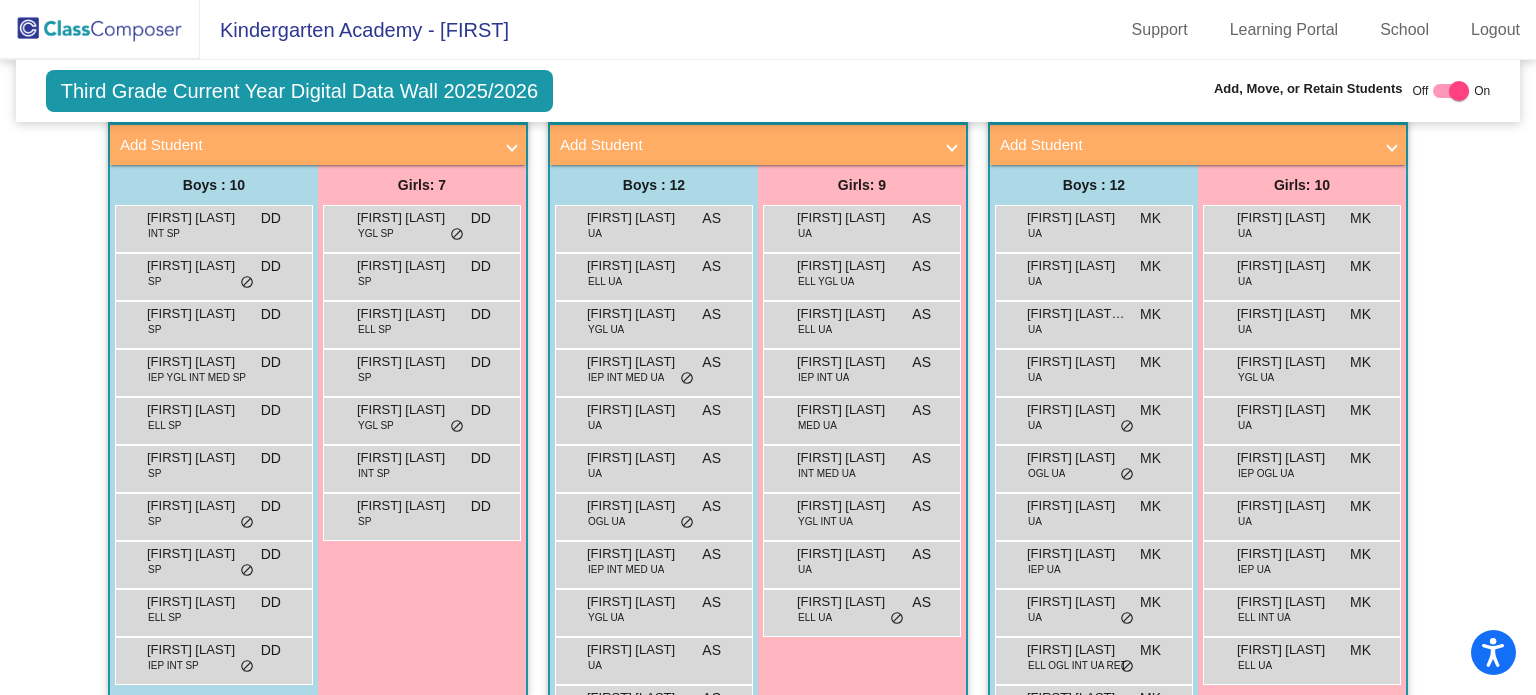 scroll, scrollTop: 3705, scrollLeft: 0, axis: vertical 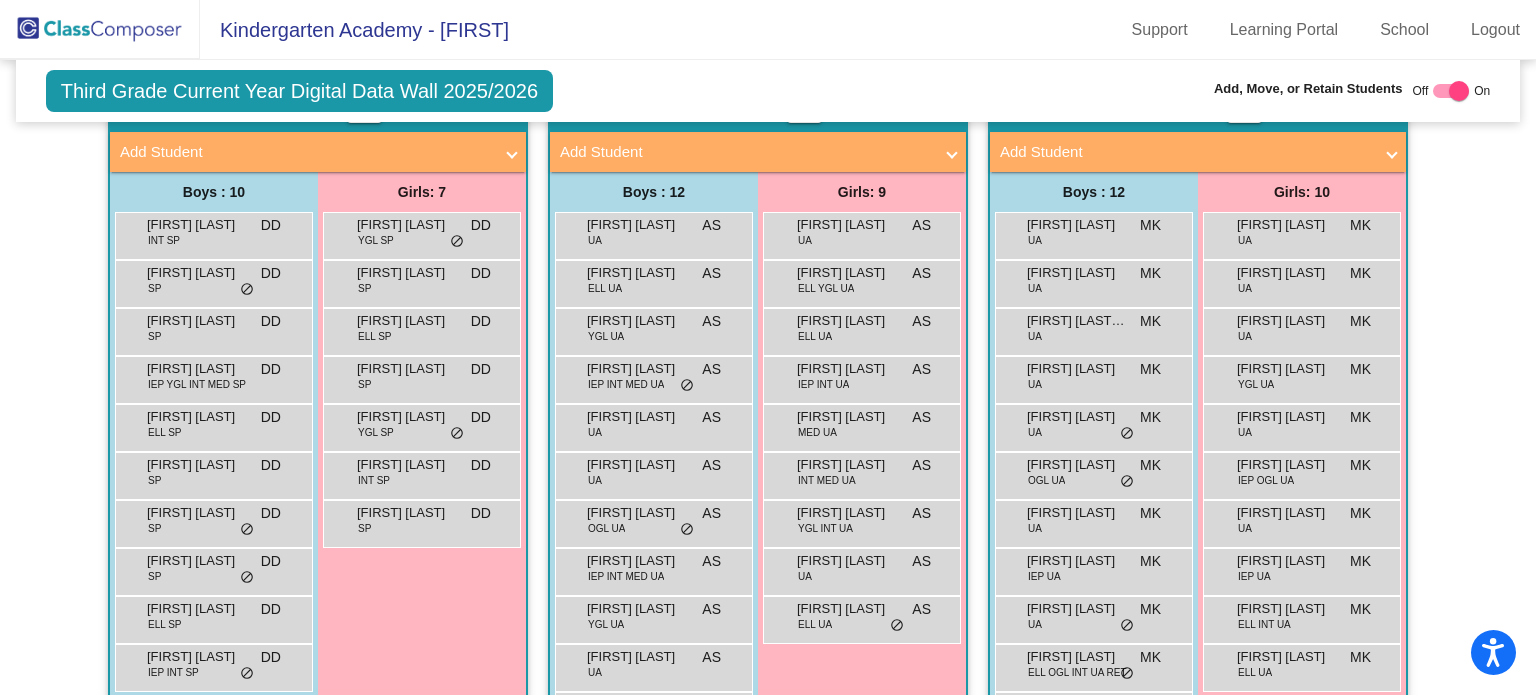 click 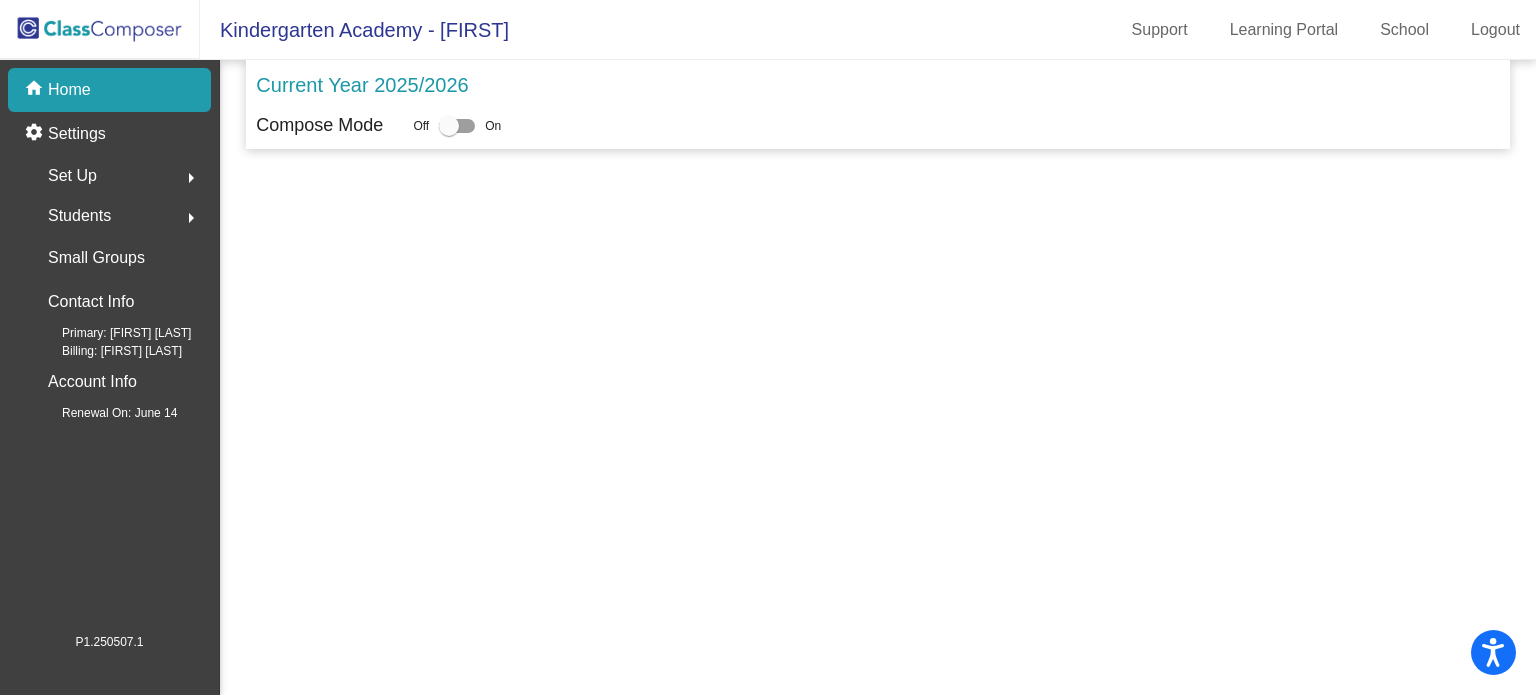 scroll, scrollTop: 0, scrollLeft: 0, axis: both 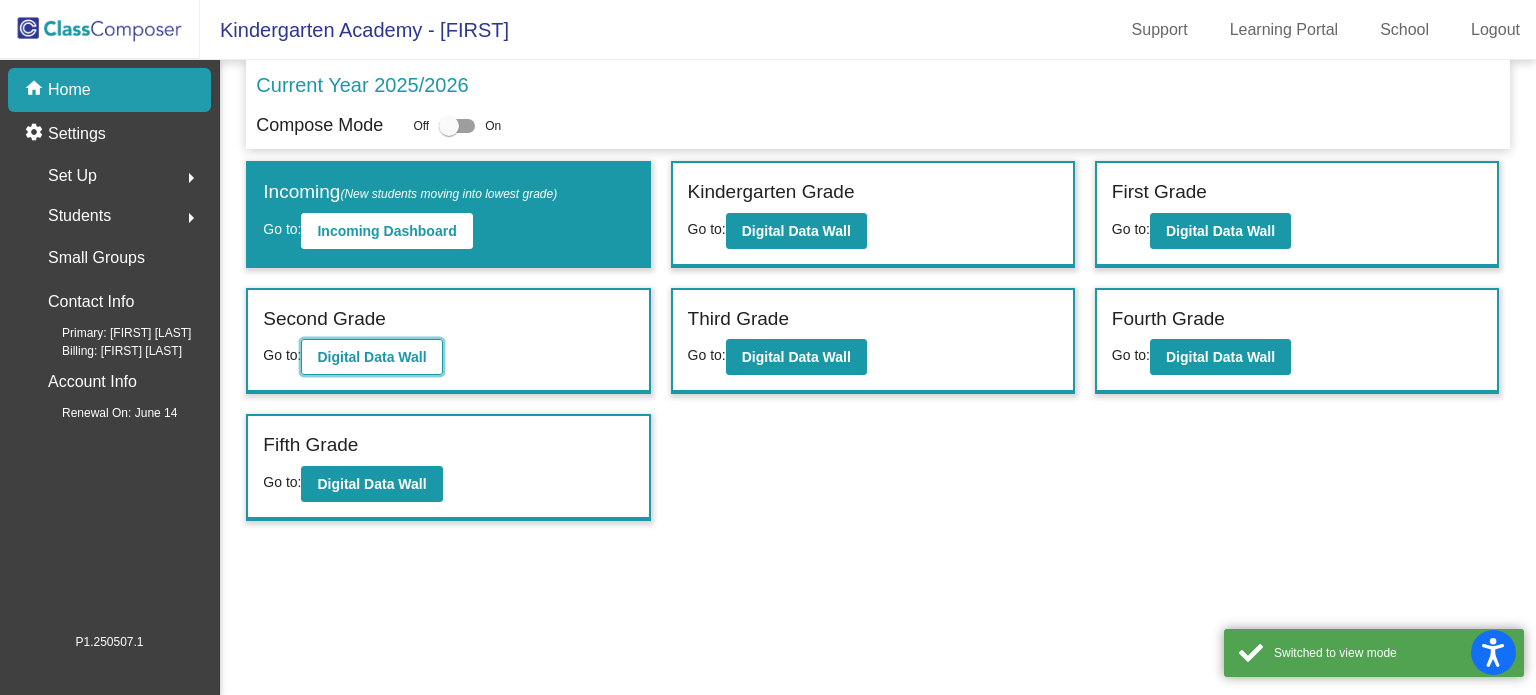 click on "Digital Data Wall" 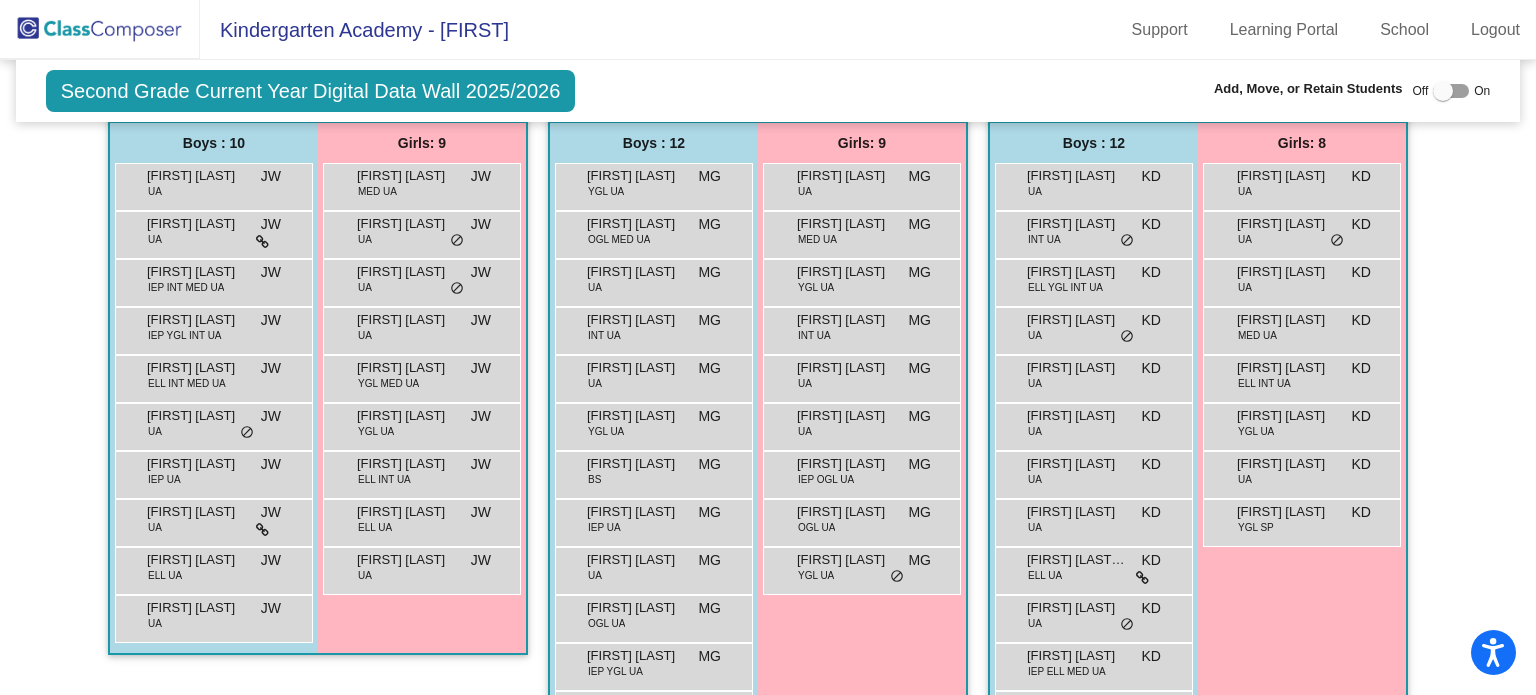 scroll, scrollTop: 3959, scrollLeft: 0, axis: vertical 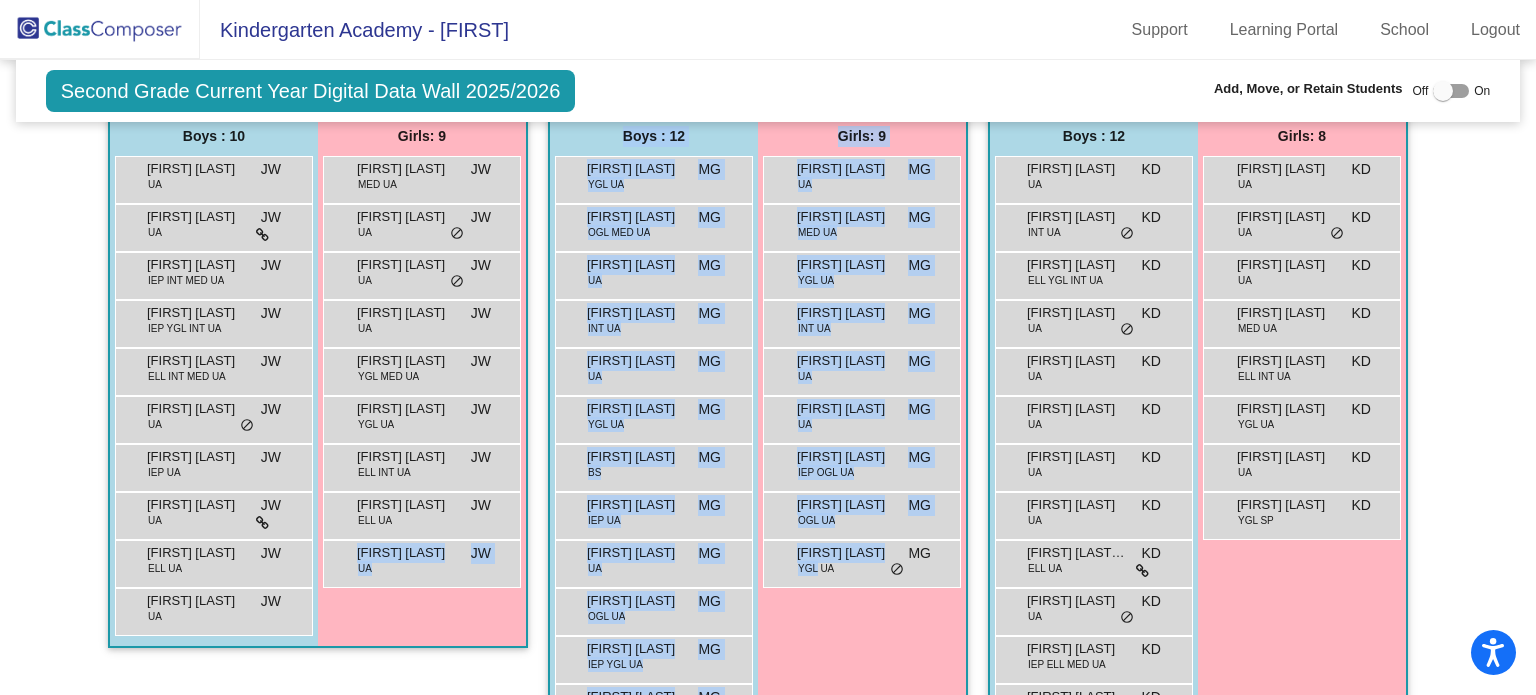 drag, startPoint x: 813, startPoint y: 556, endPoint x: 517, endPoint y: 643, distance: 308.52066 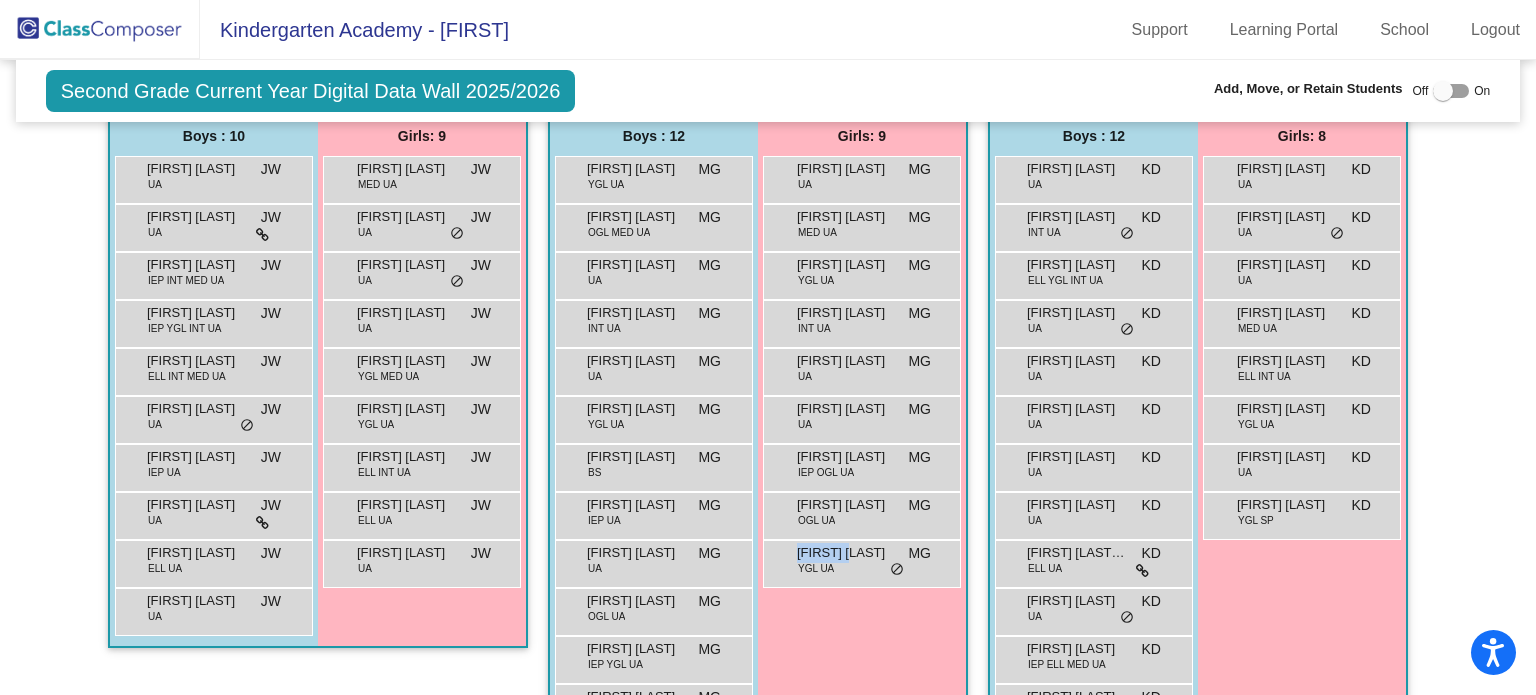 drag, startPoint x: 850, startPoint y: 539, endPoint x: 804, endPoint y: 576, distance: 59.03389 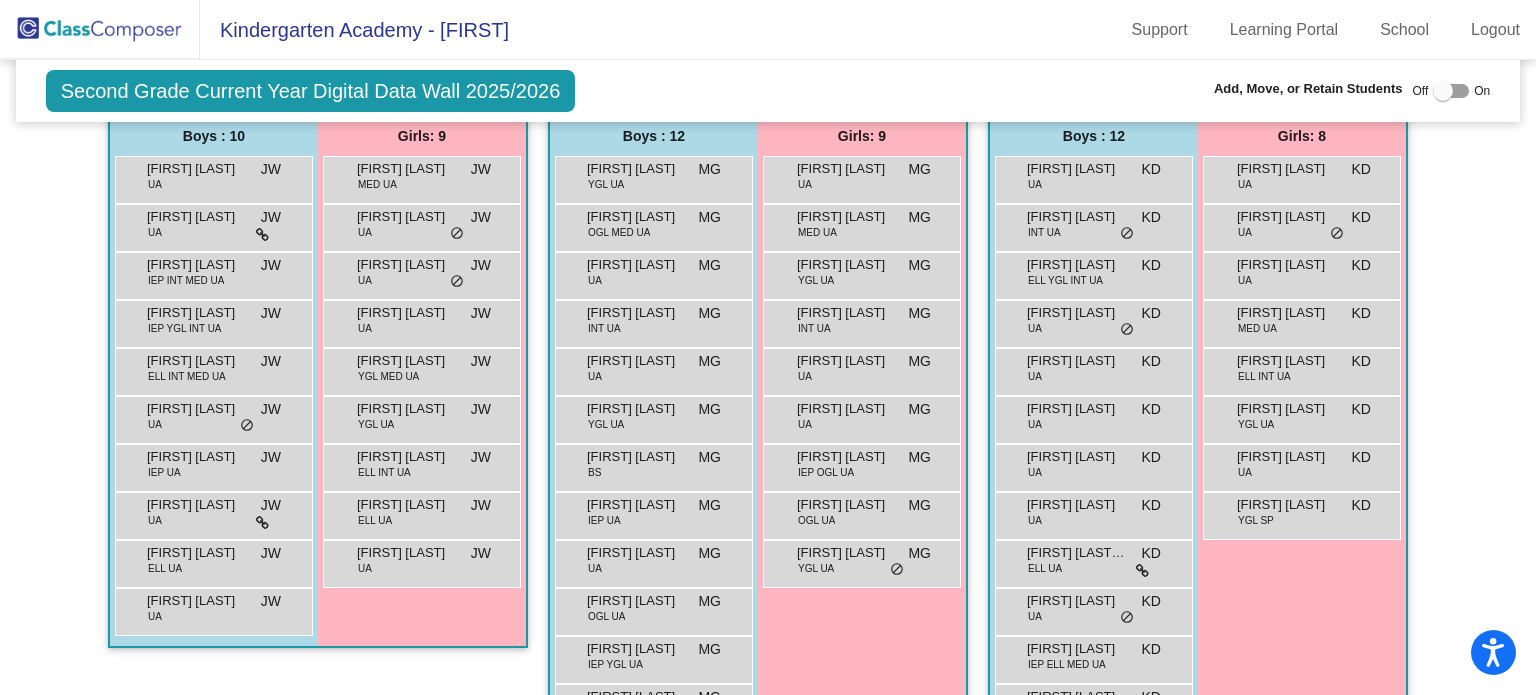 click at bounding box center [1443, 91] 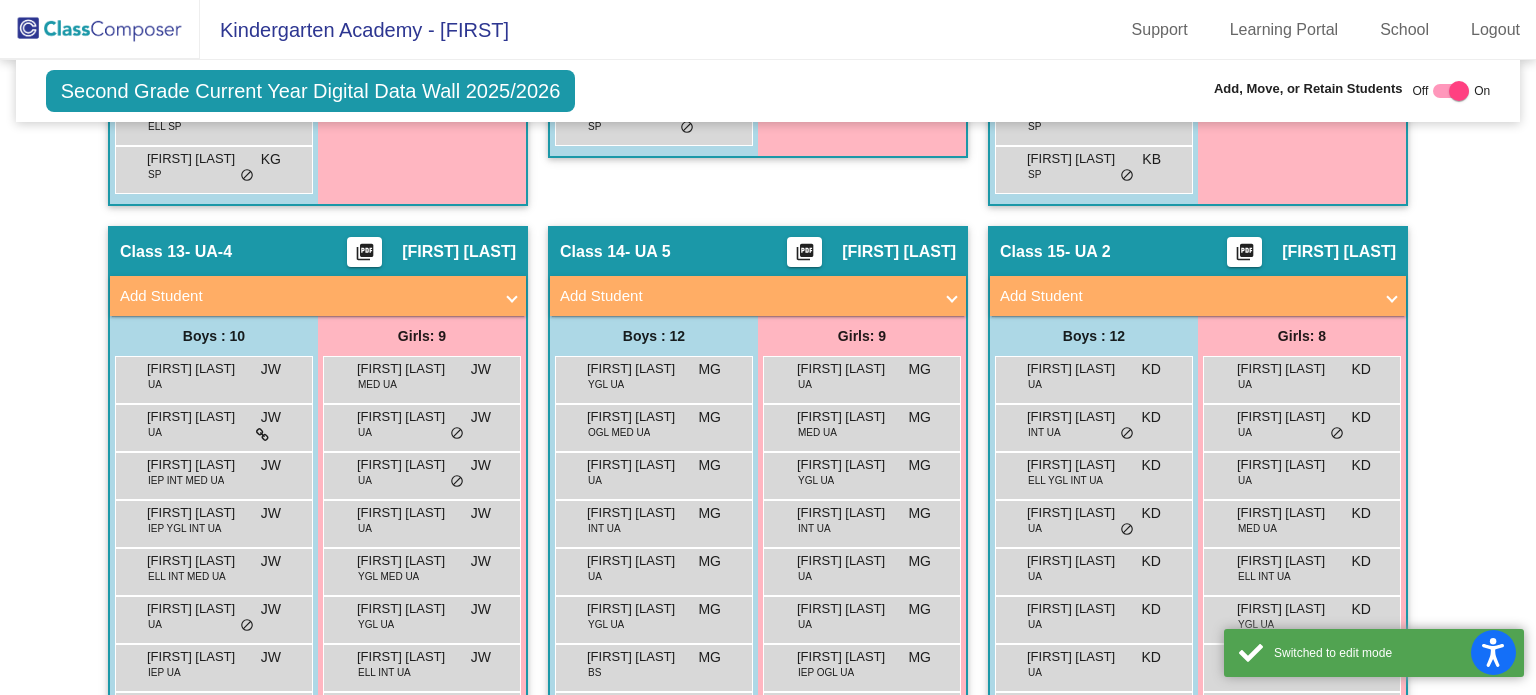 scroll, scrollTop: 4125, scrollLeft: 0, axis: vertical 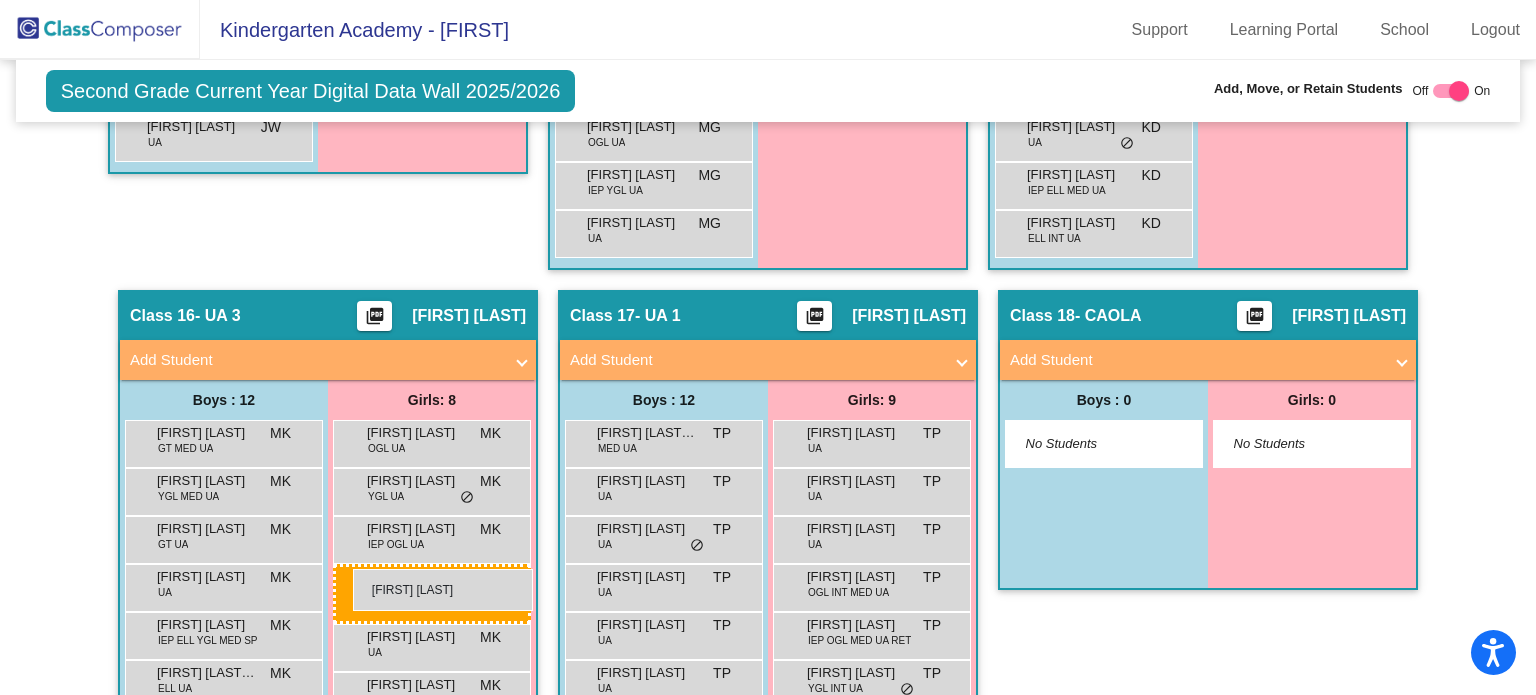 drag, startPoint x: 844, startPoint y: 586, endPoint x: 353, endPoint y: 569, distance: 491.29422 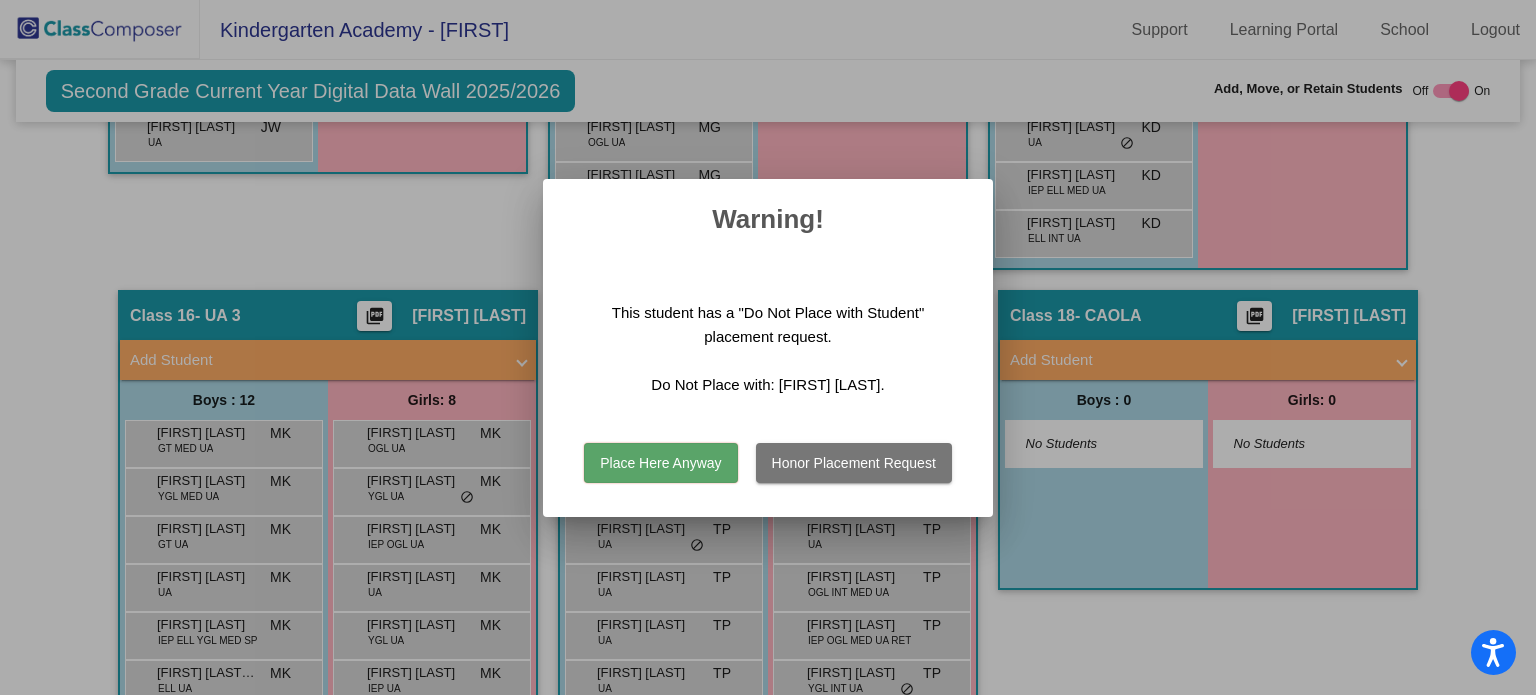 click on "Place Here Anyway" at bounding box center [660, 463] 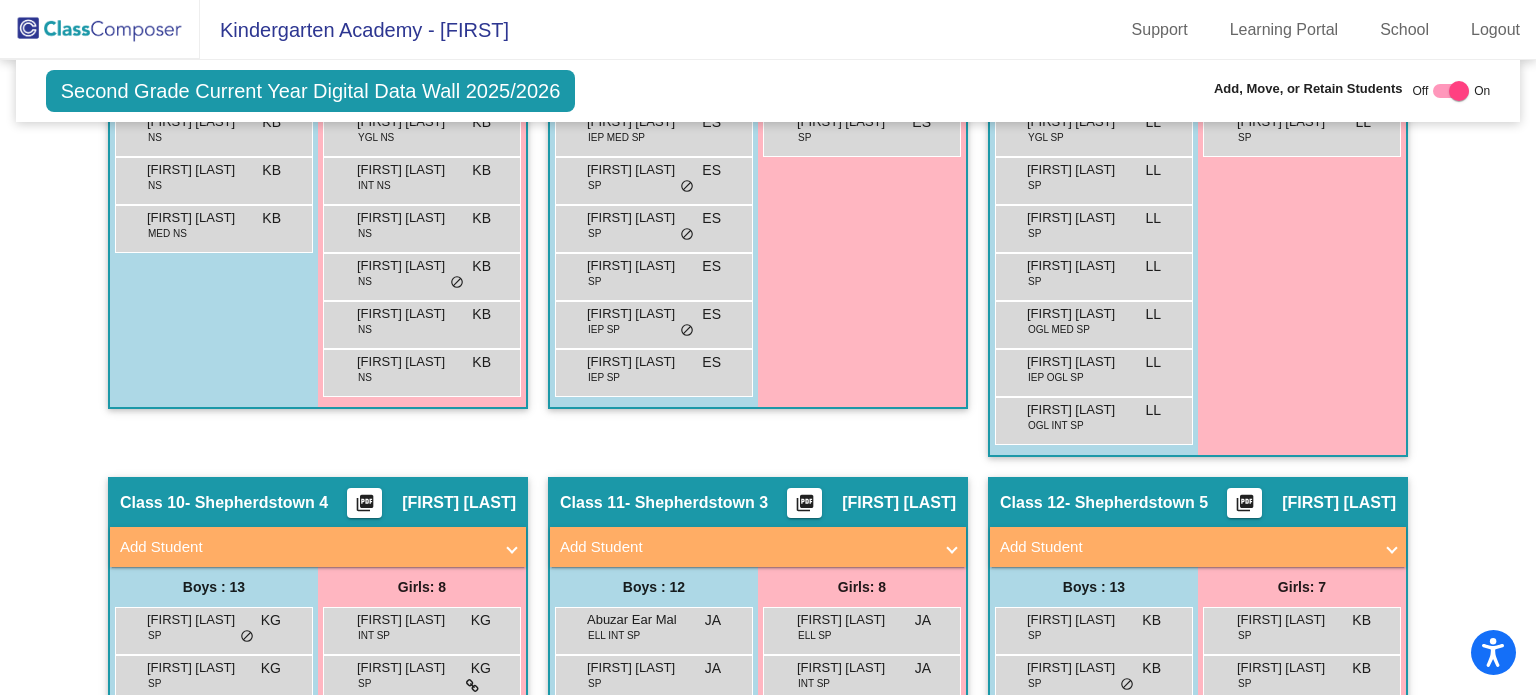 scroll, scrollTop: 2927, scrollLeft: 0, axis: vertical 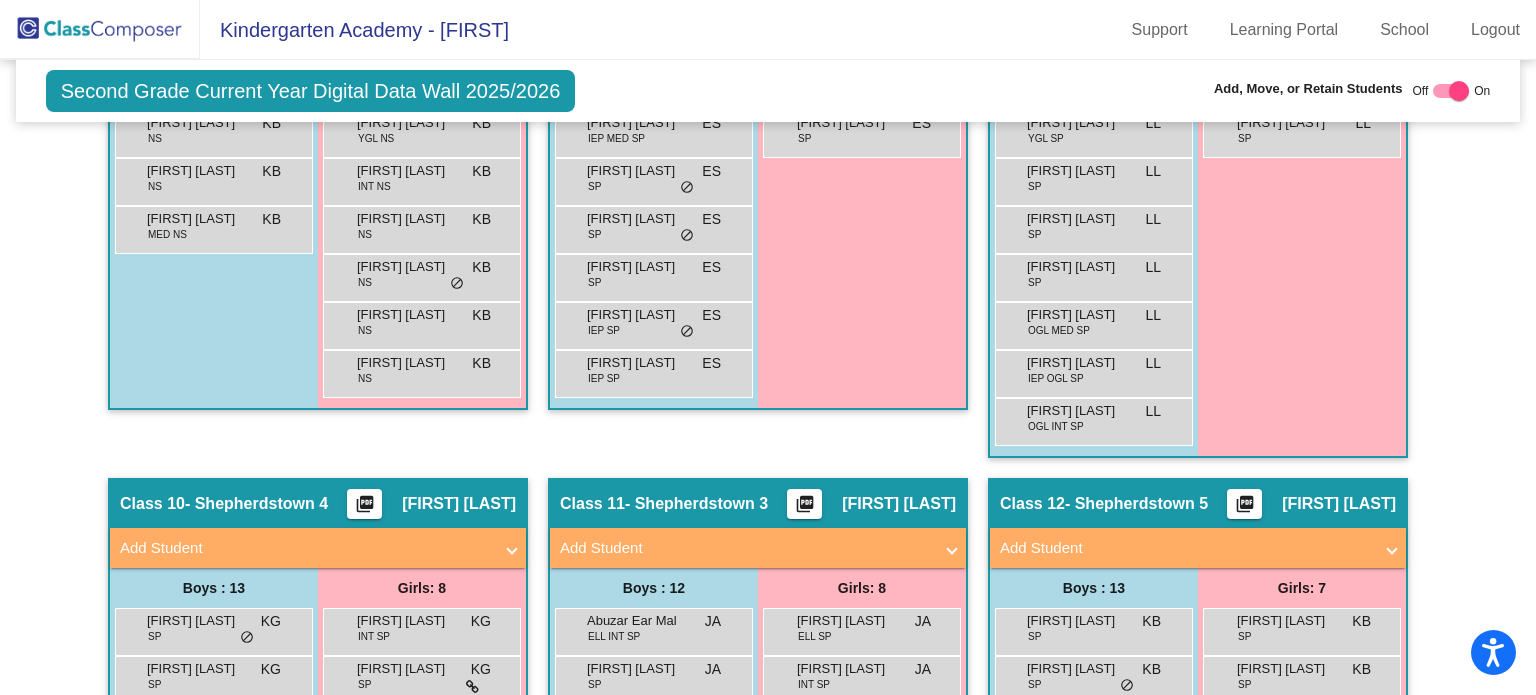 click at bounding box center (1459, 91) 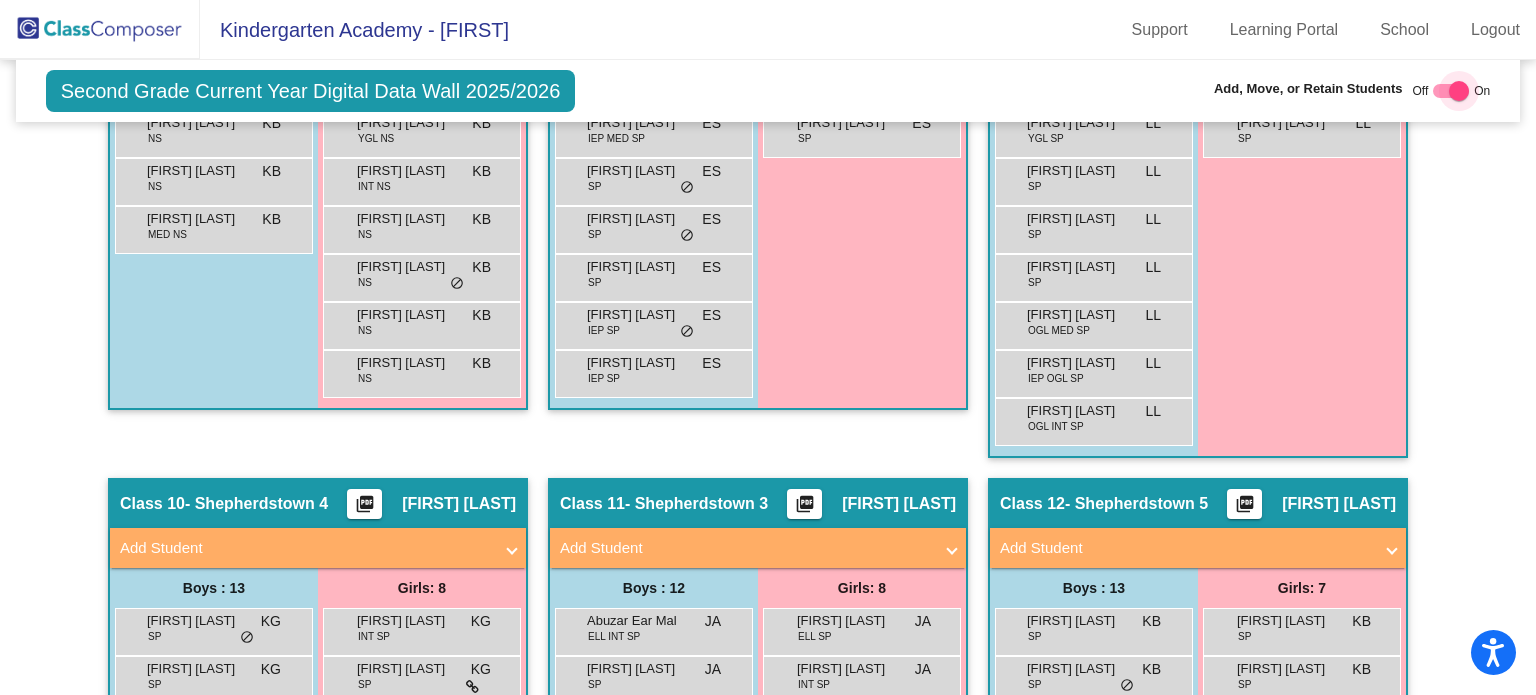 checkbox on "false" 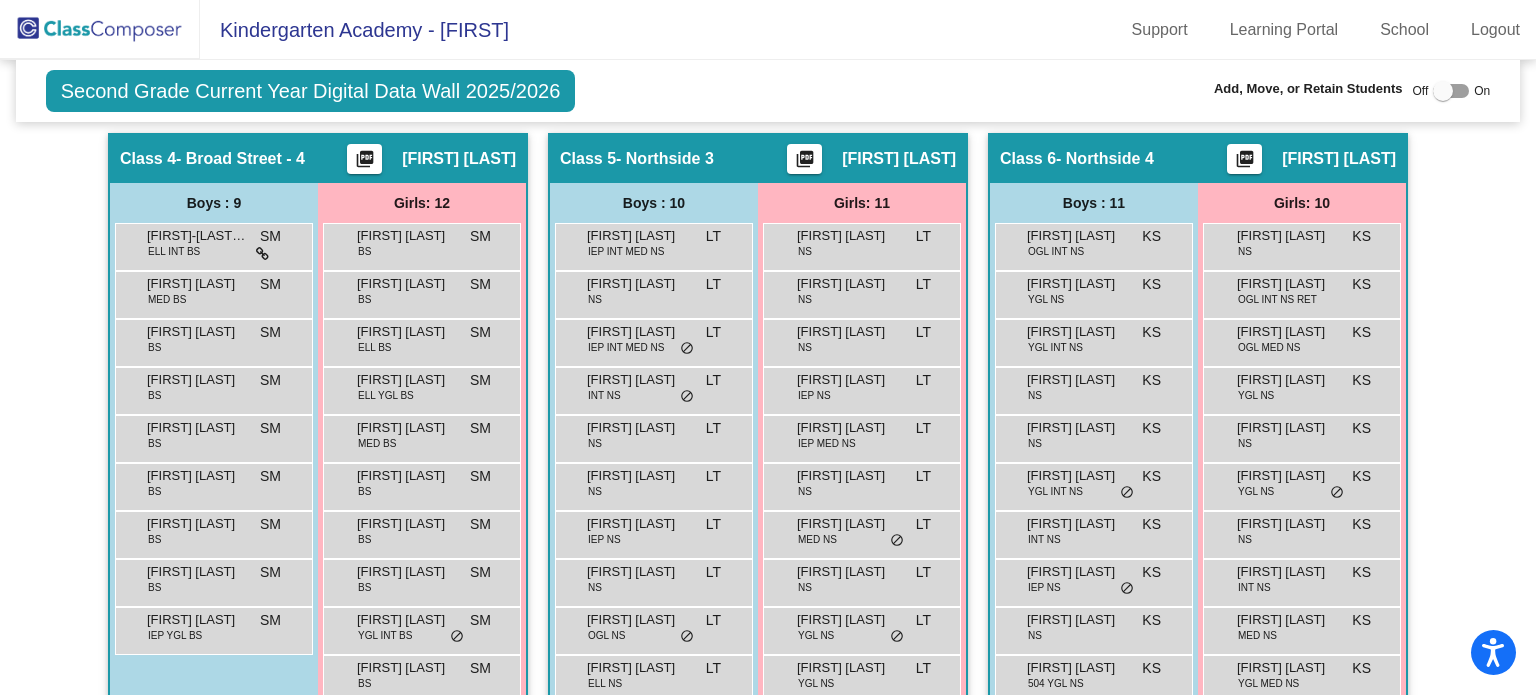 scroll, scrollTop: 1691, scrollLeft: 0, axis: vertical 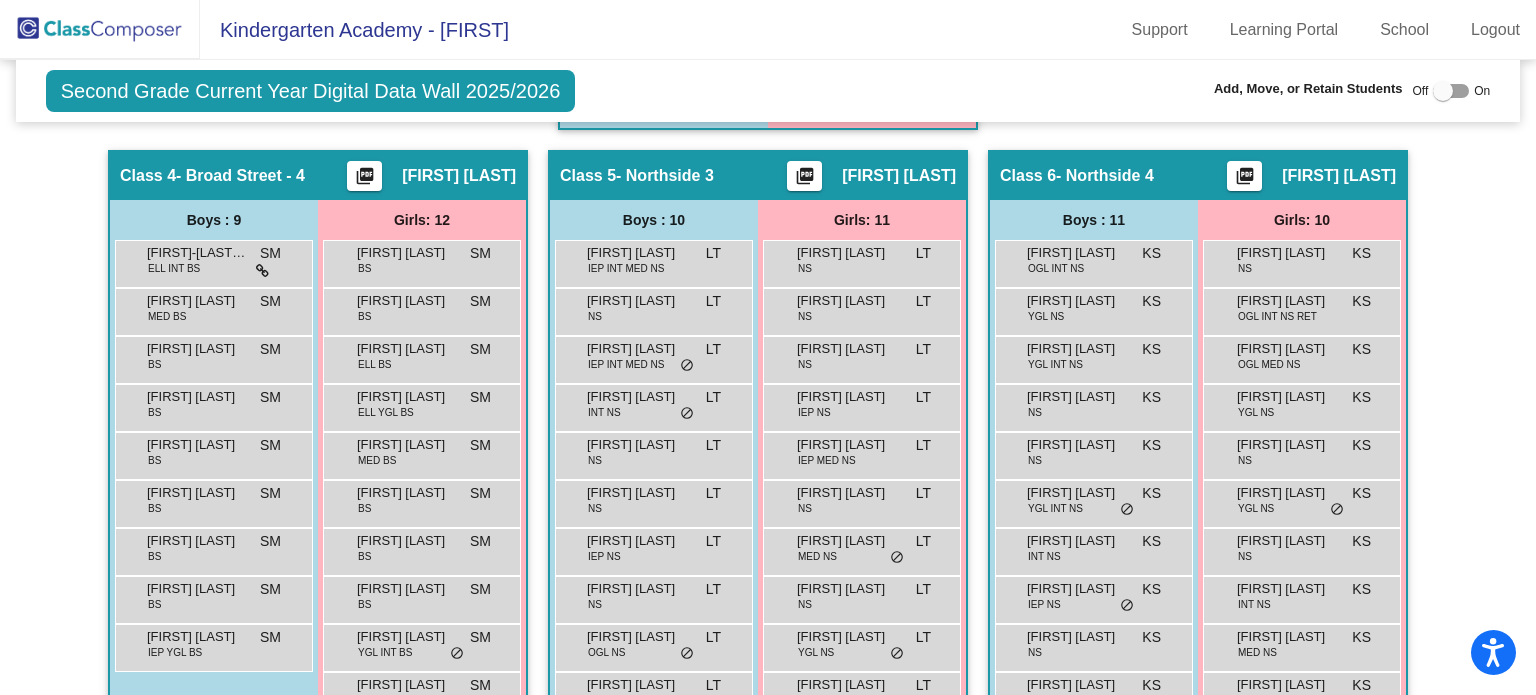 click 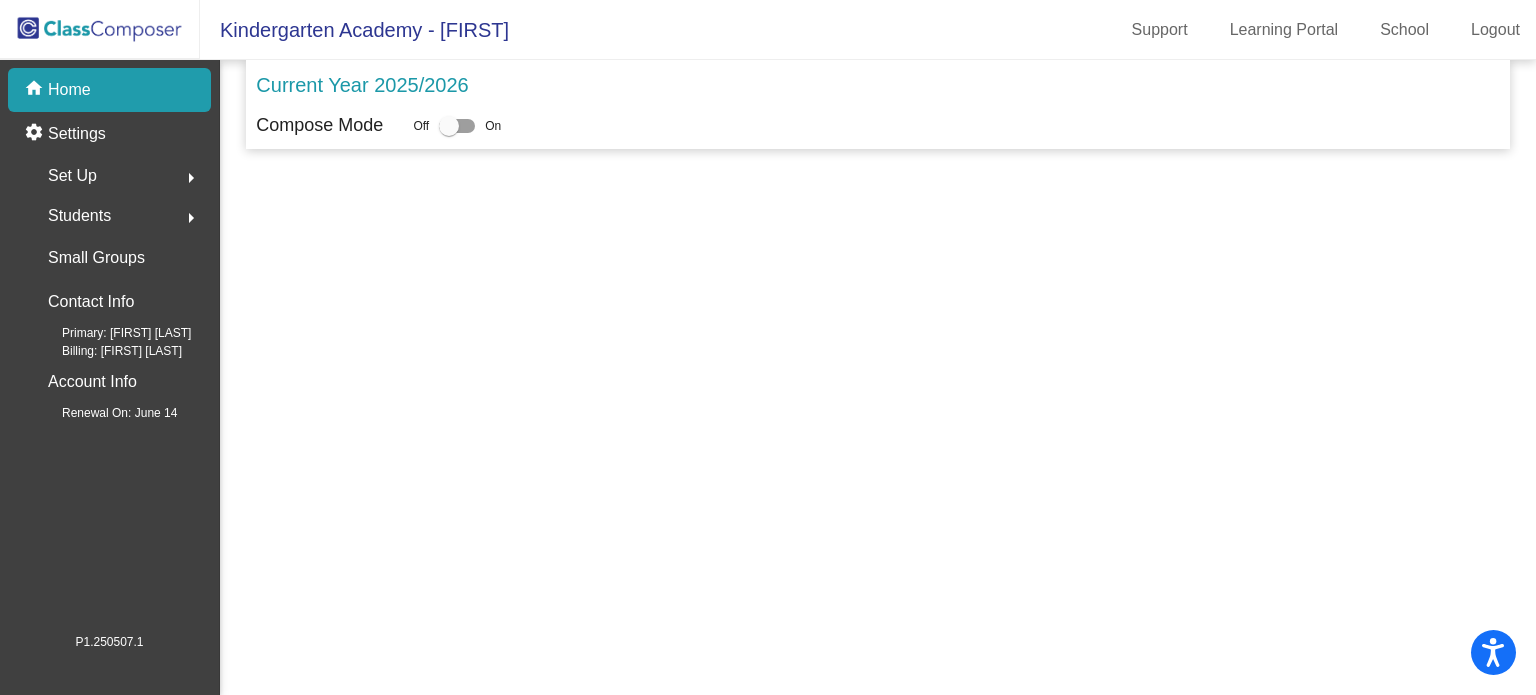 scroll, scrollTop: 0, scrollLeft: 0, axis: both 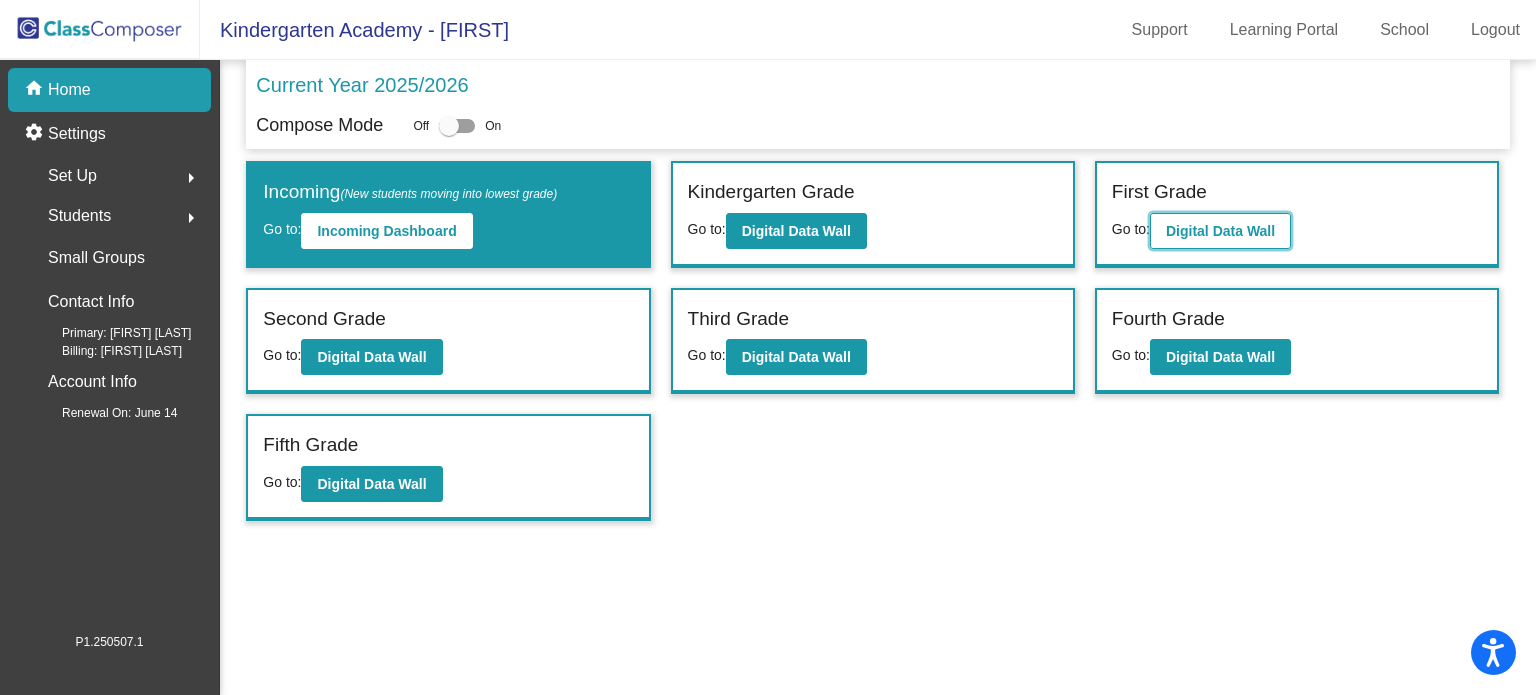 click on "Digital Data Wall" 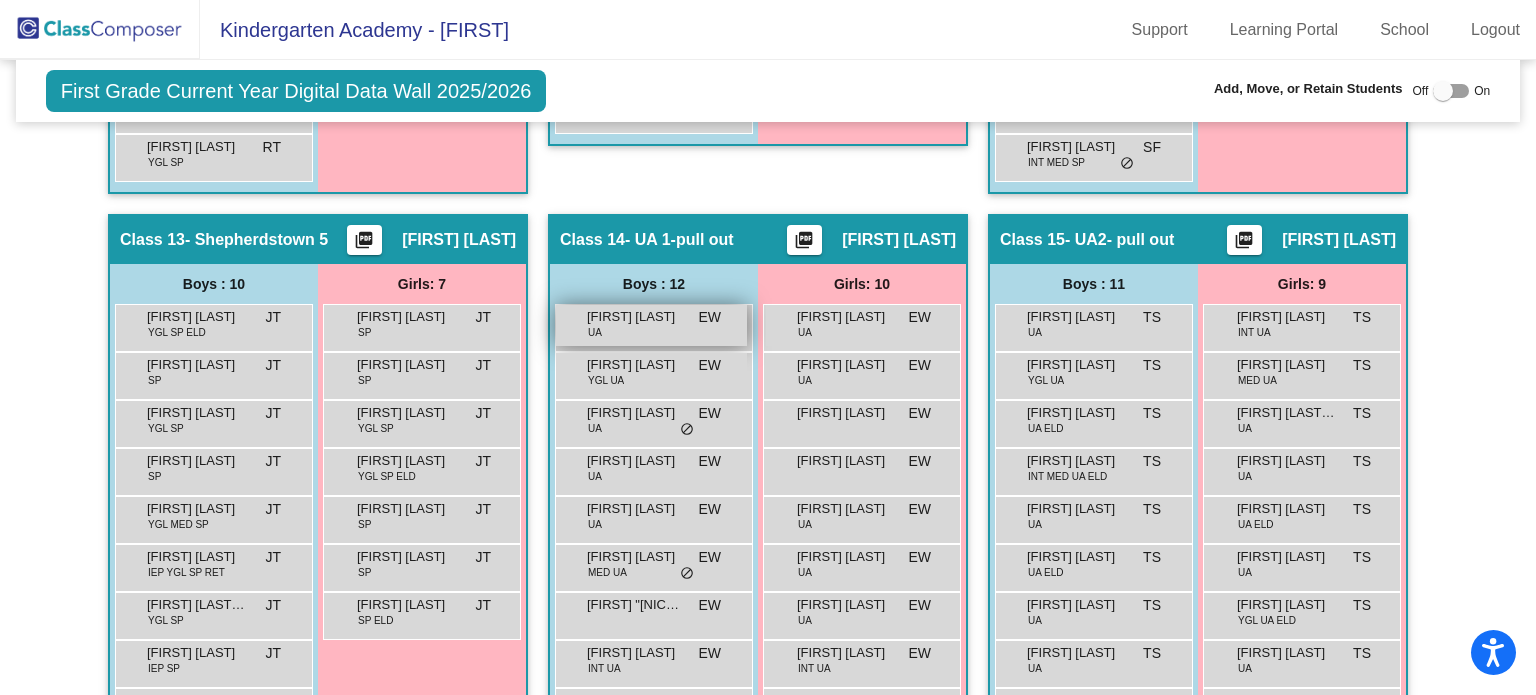 scroll, scrollTop: 3324, scrollLeft: 0, axis: vertical 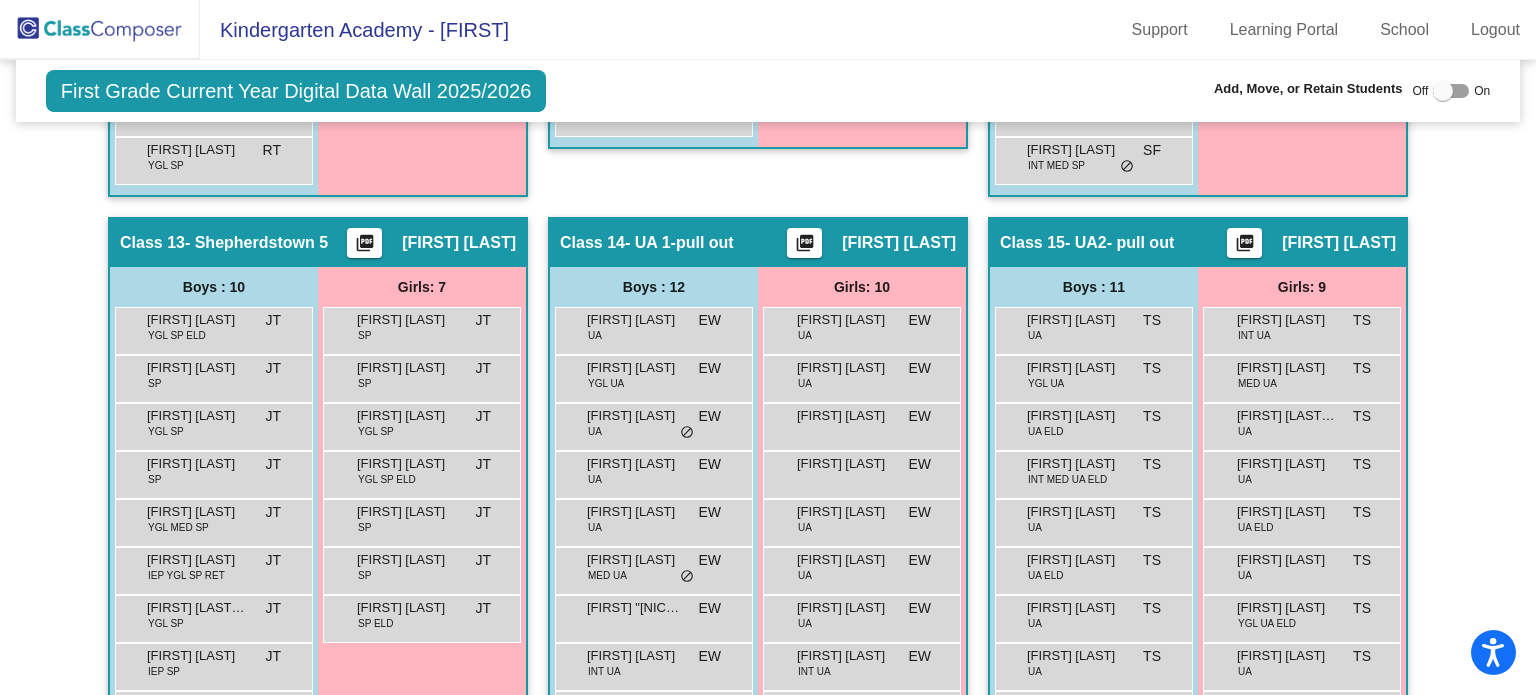 click 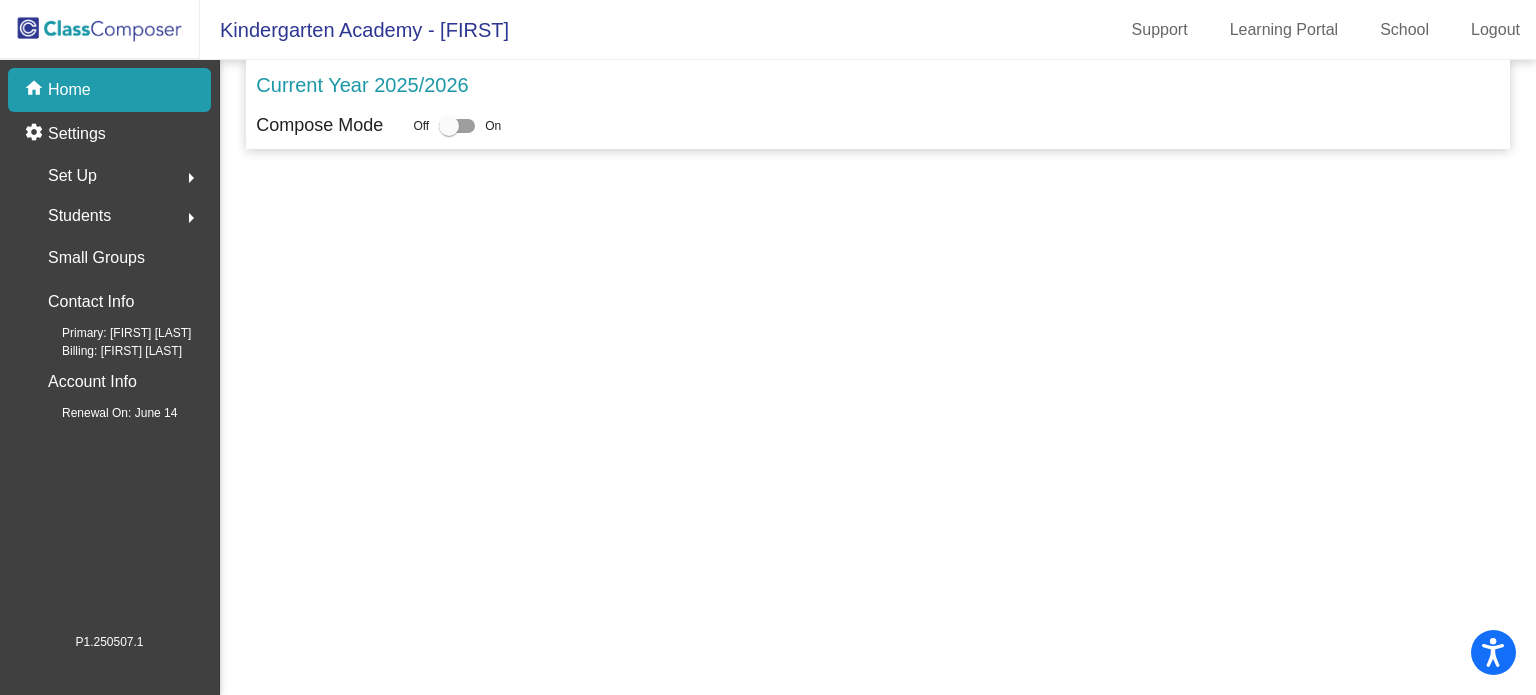 scroll, scrollTop: 0, scrollLeft: 0, axis: both 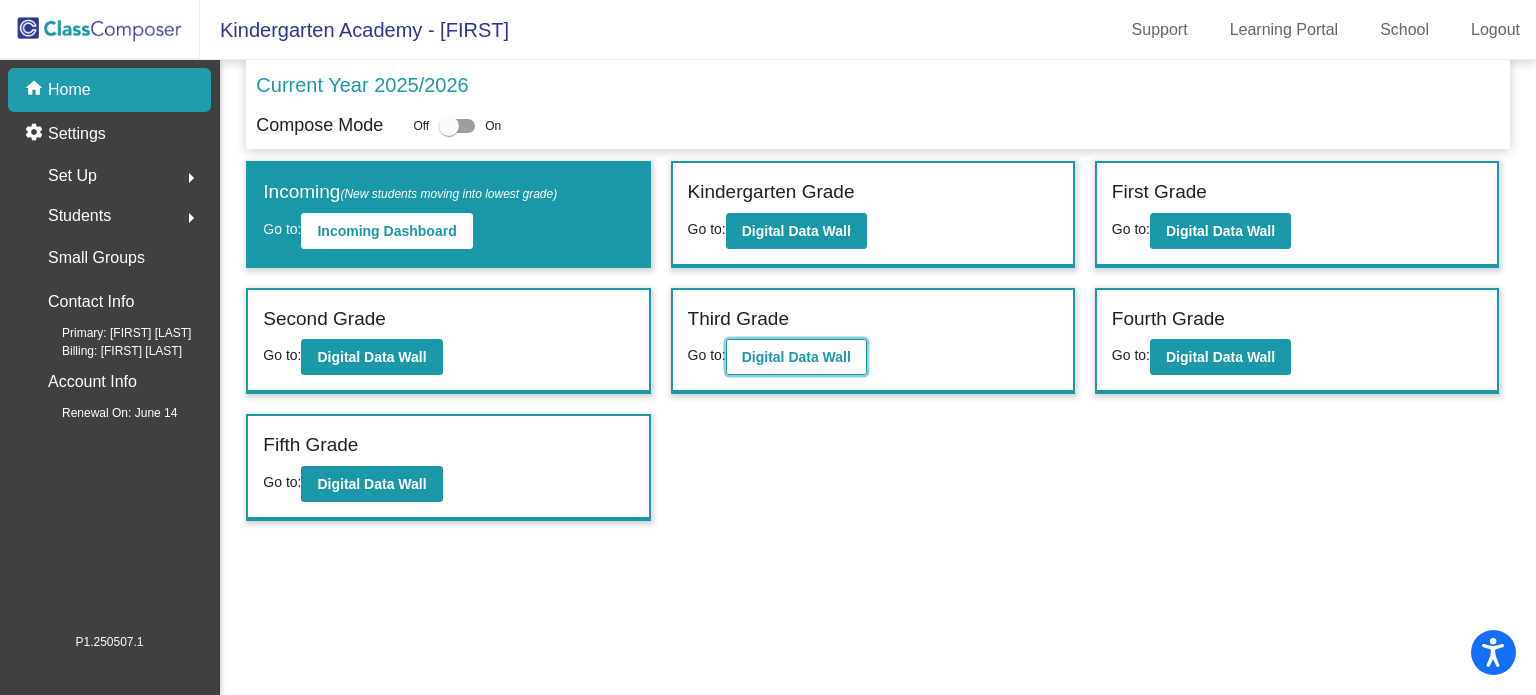 click on "Digital Data Wall" 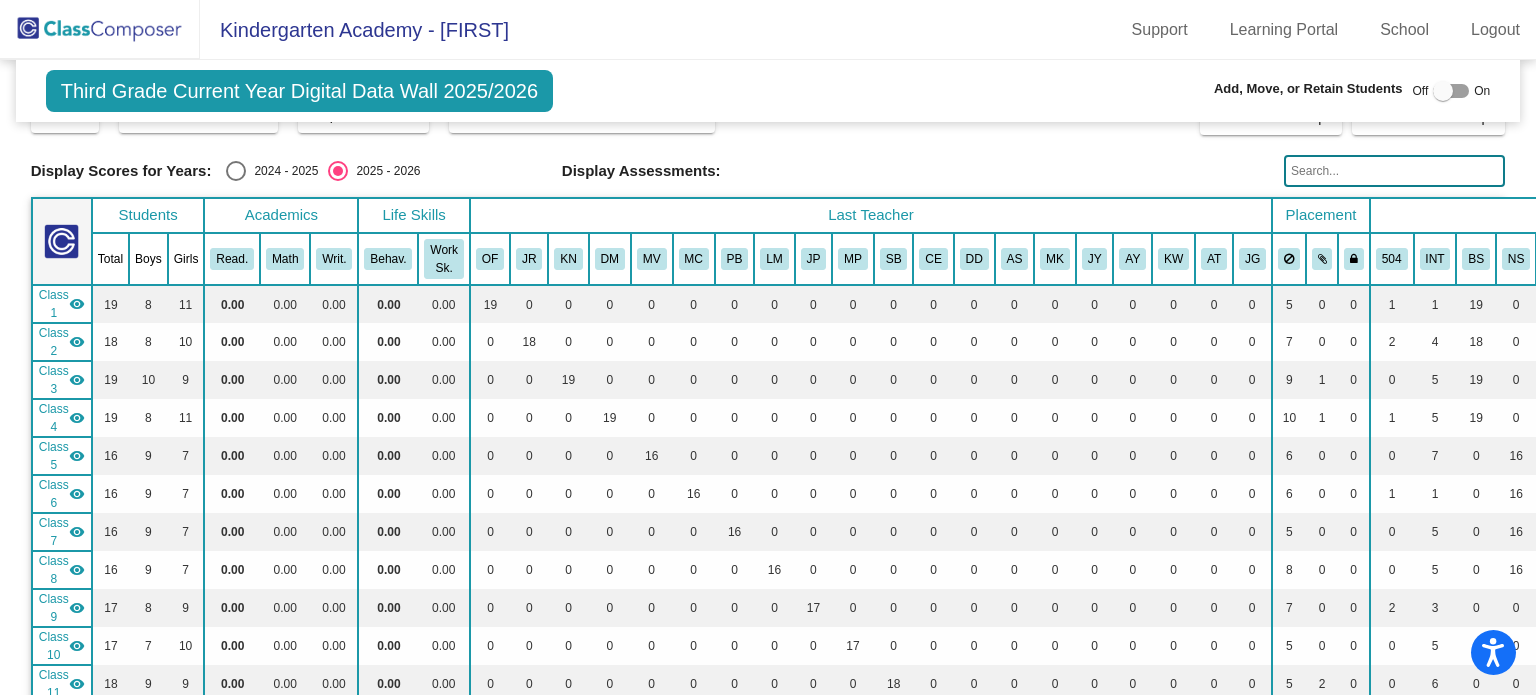 scroll, scrollTop: 0, scrollLeft: 0, axis: both 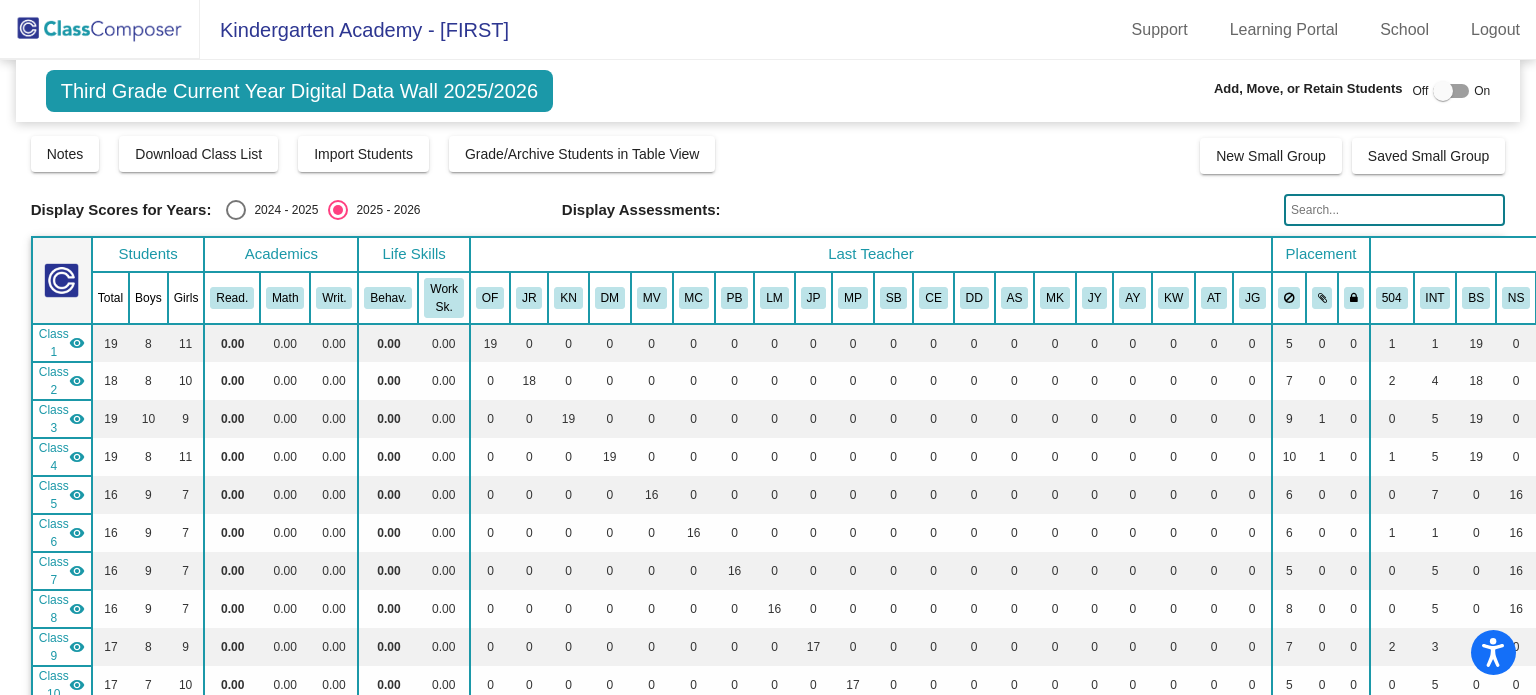 click 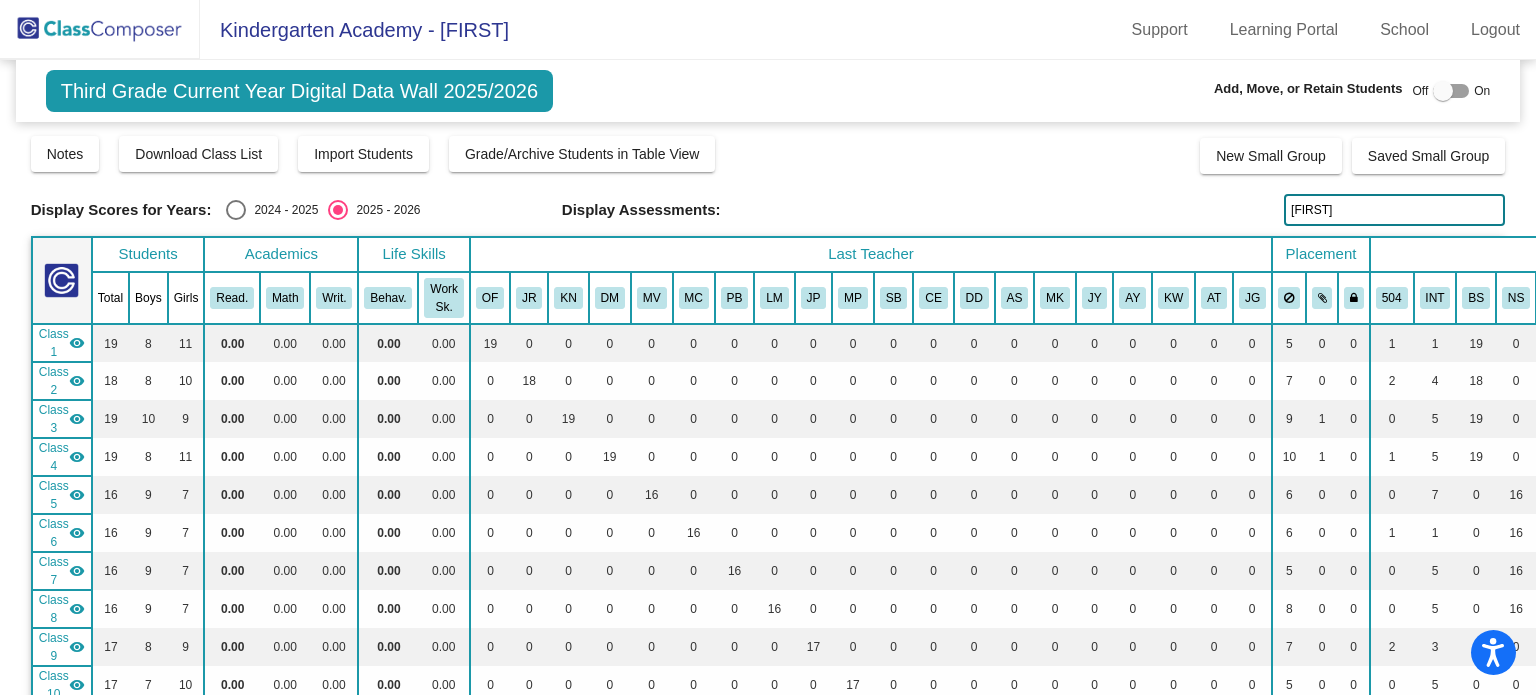 type on "[FIRST]" 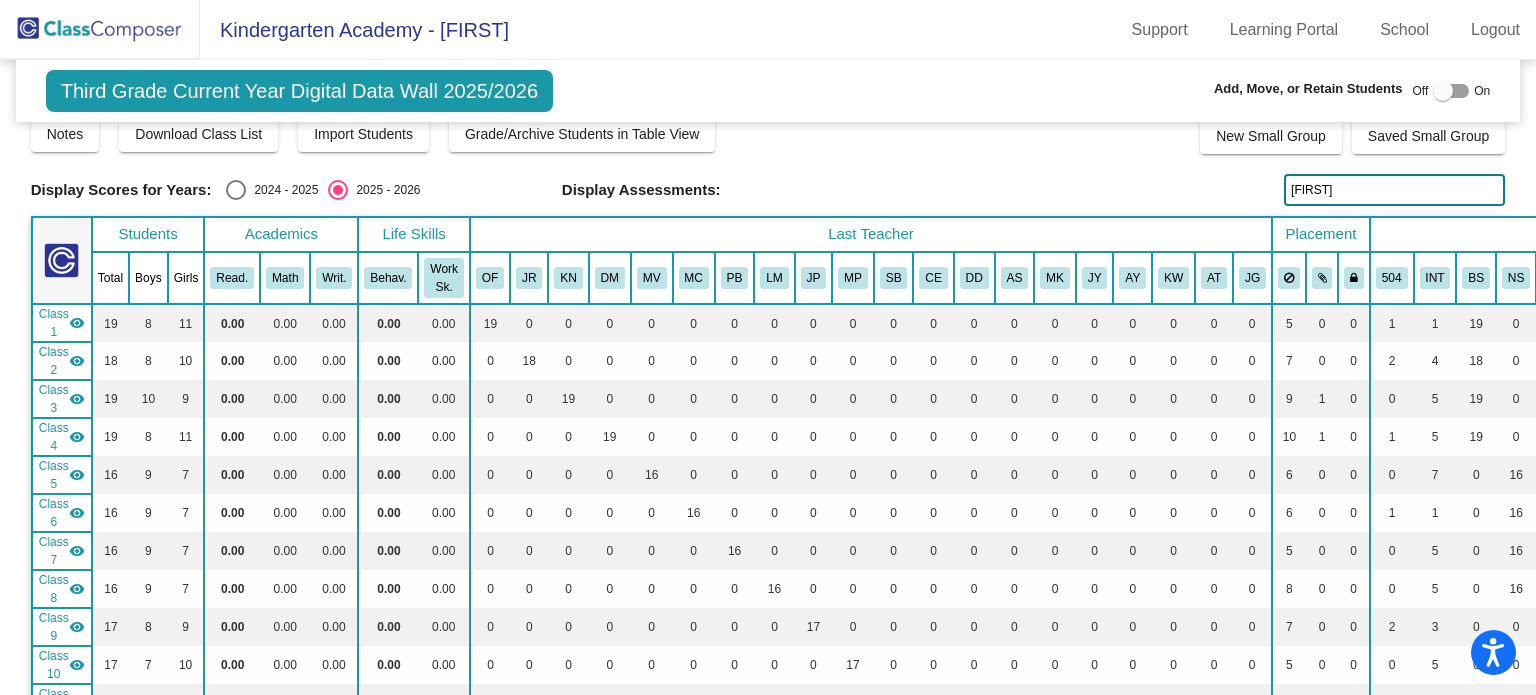 scroll, scrollTop: 0, scrollLeft: 0, axis: both 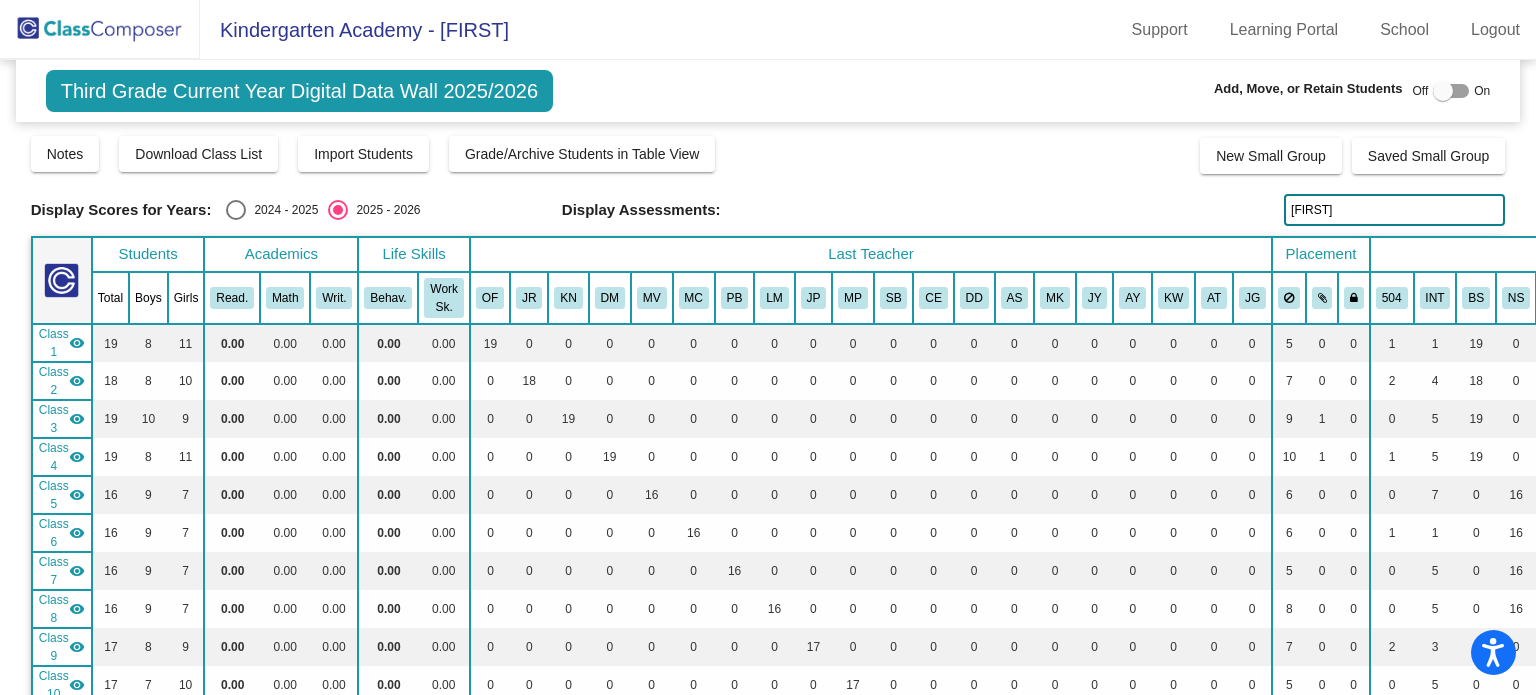 click 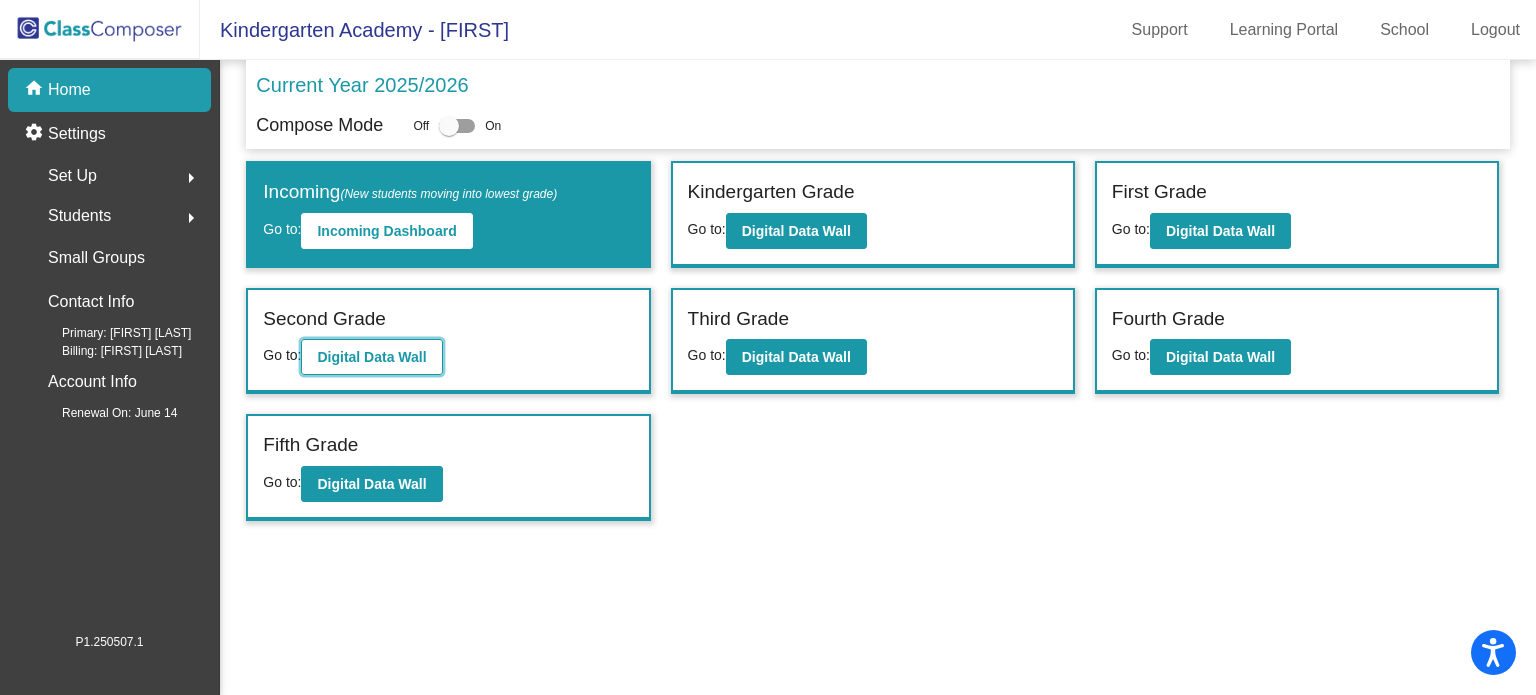 click on "Digital Data Wall" 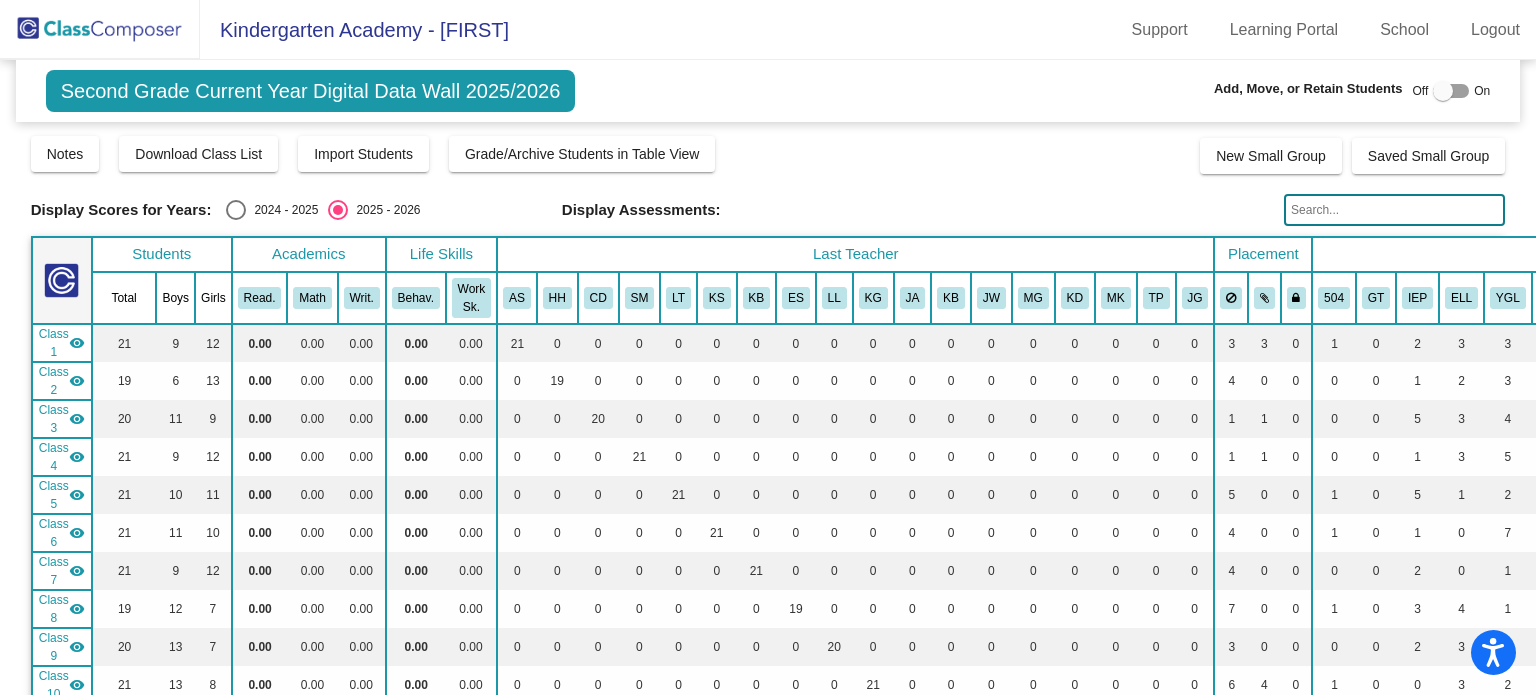 click 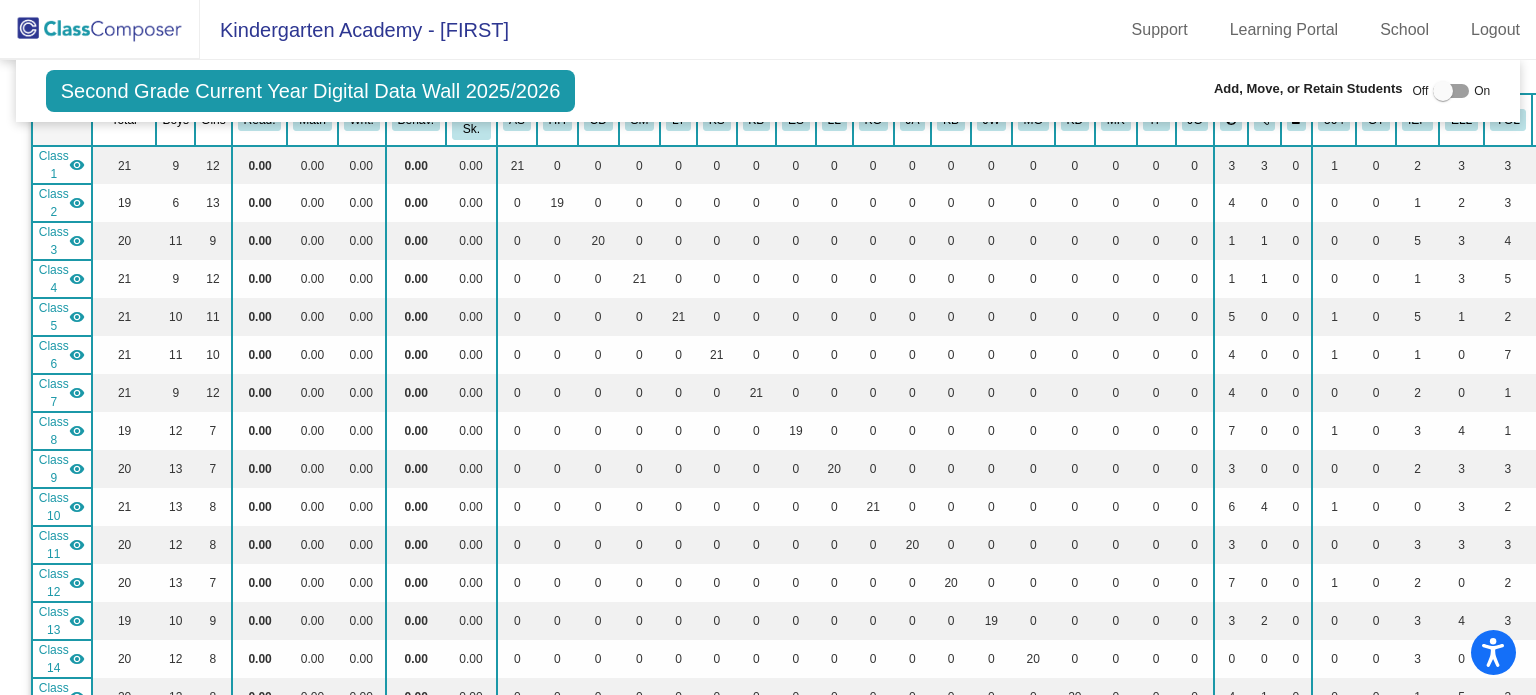 scroll, scrollTop: 0, scrollLeft: 0, axis: both 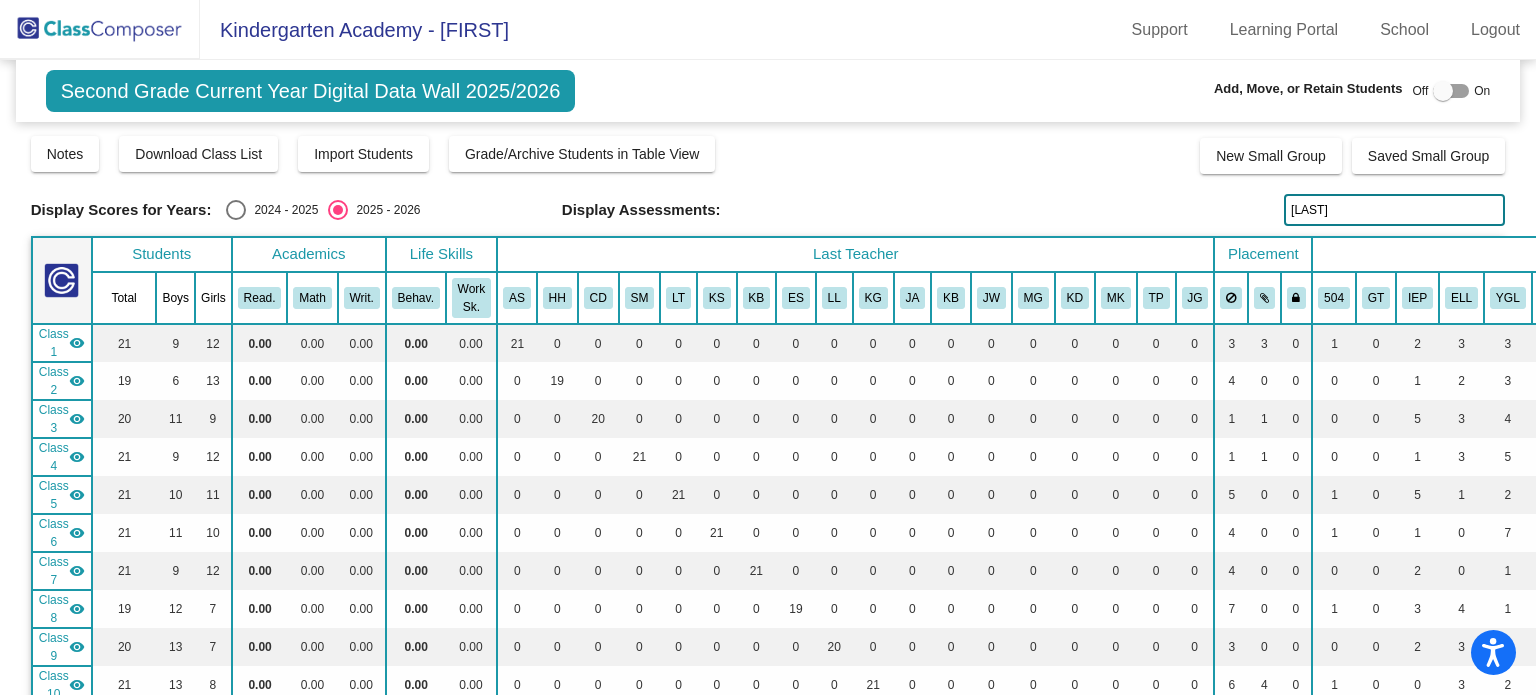 drag, startPoint x: 1314, startPoint y: 207, endPoint x: 1279, endPoint y: 211, distance: 35.22783 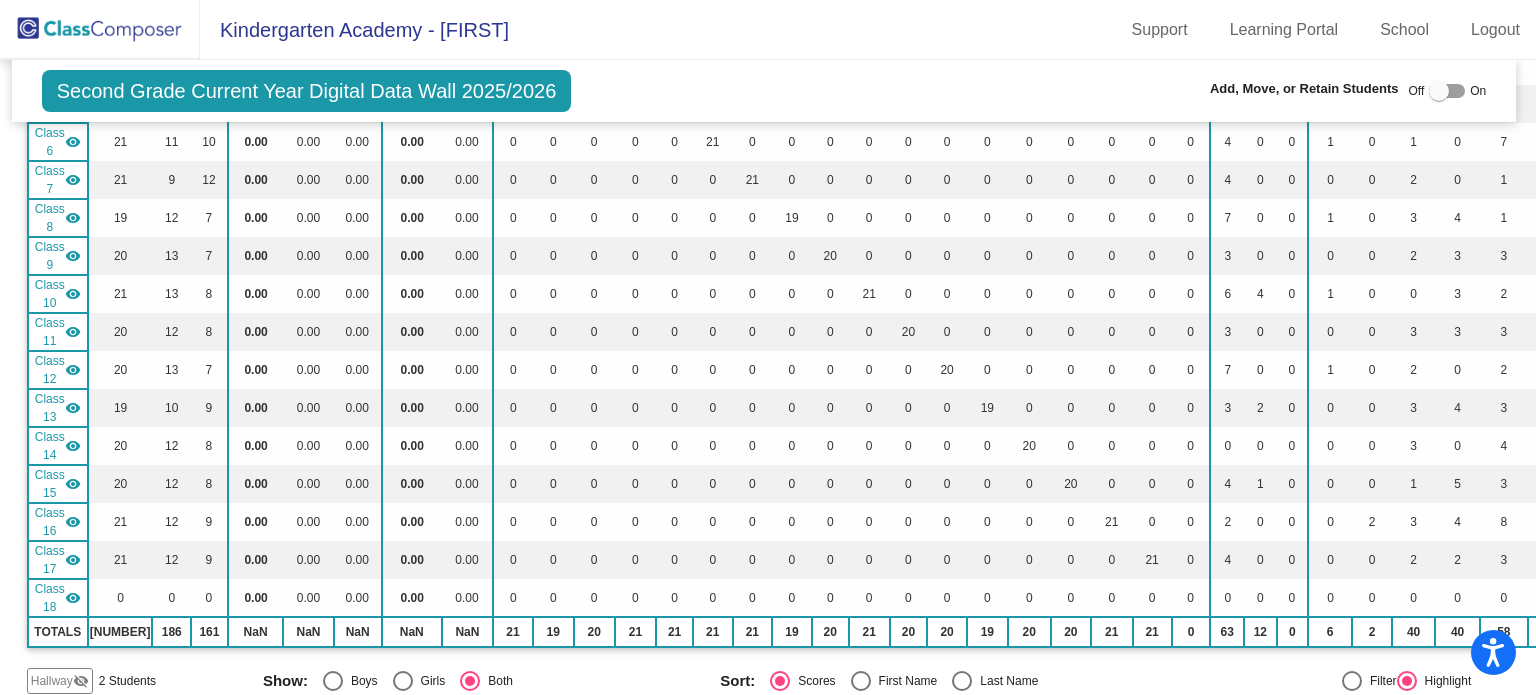 scroll, scrollTop: 0, scrollLeft: 4, axis: horizontal 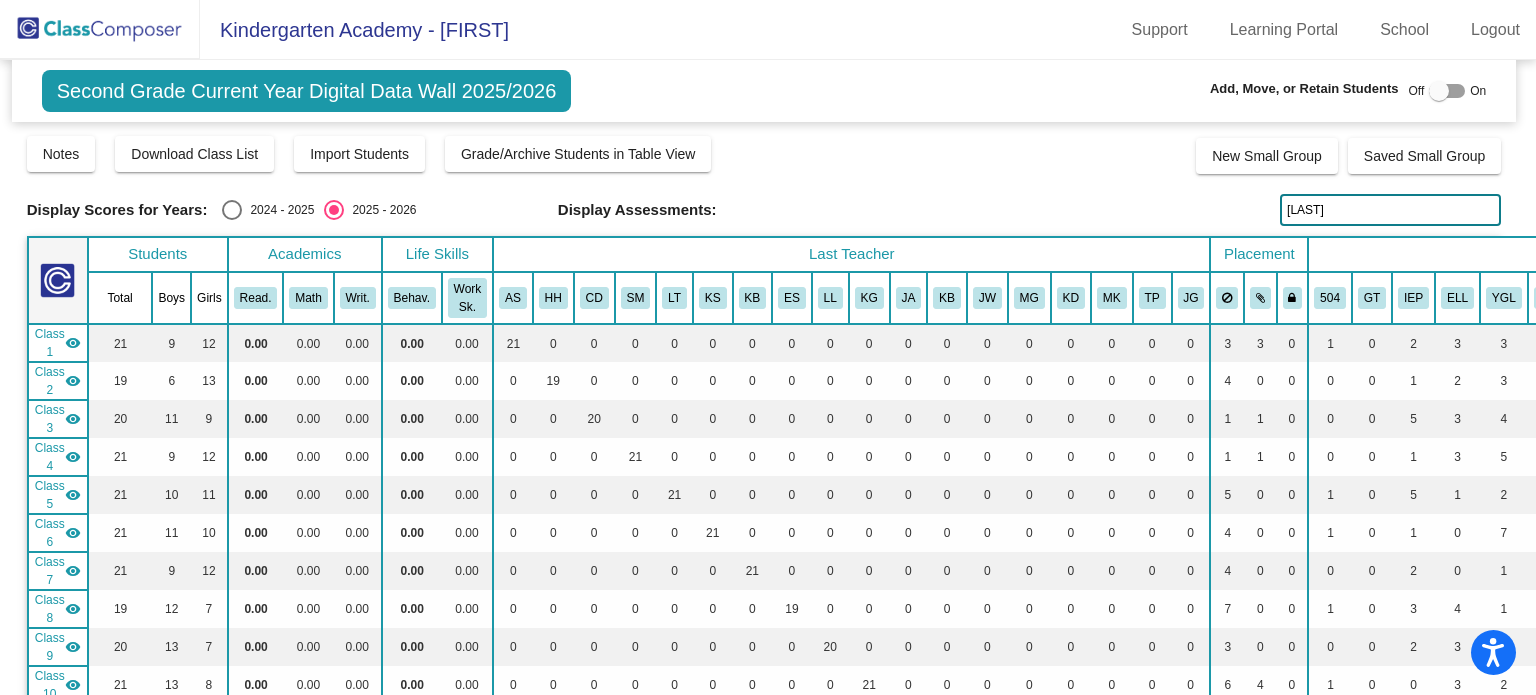 drag, startPoint x: 1311, startPoint y: 212, endPoint x: 1255, endPoint y: 212, distance: 56 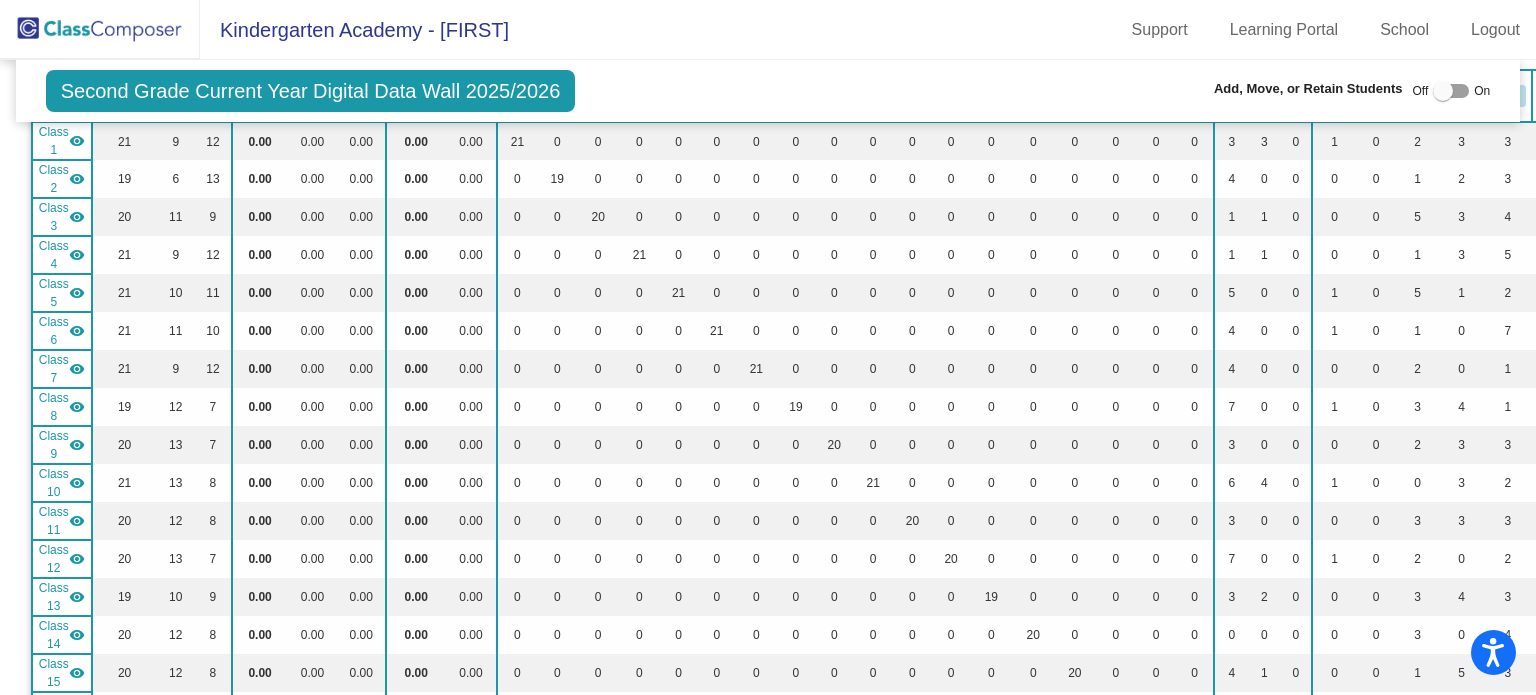 scroll, scrollTop: 0, scrollLeft: 0, axis: both 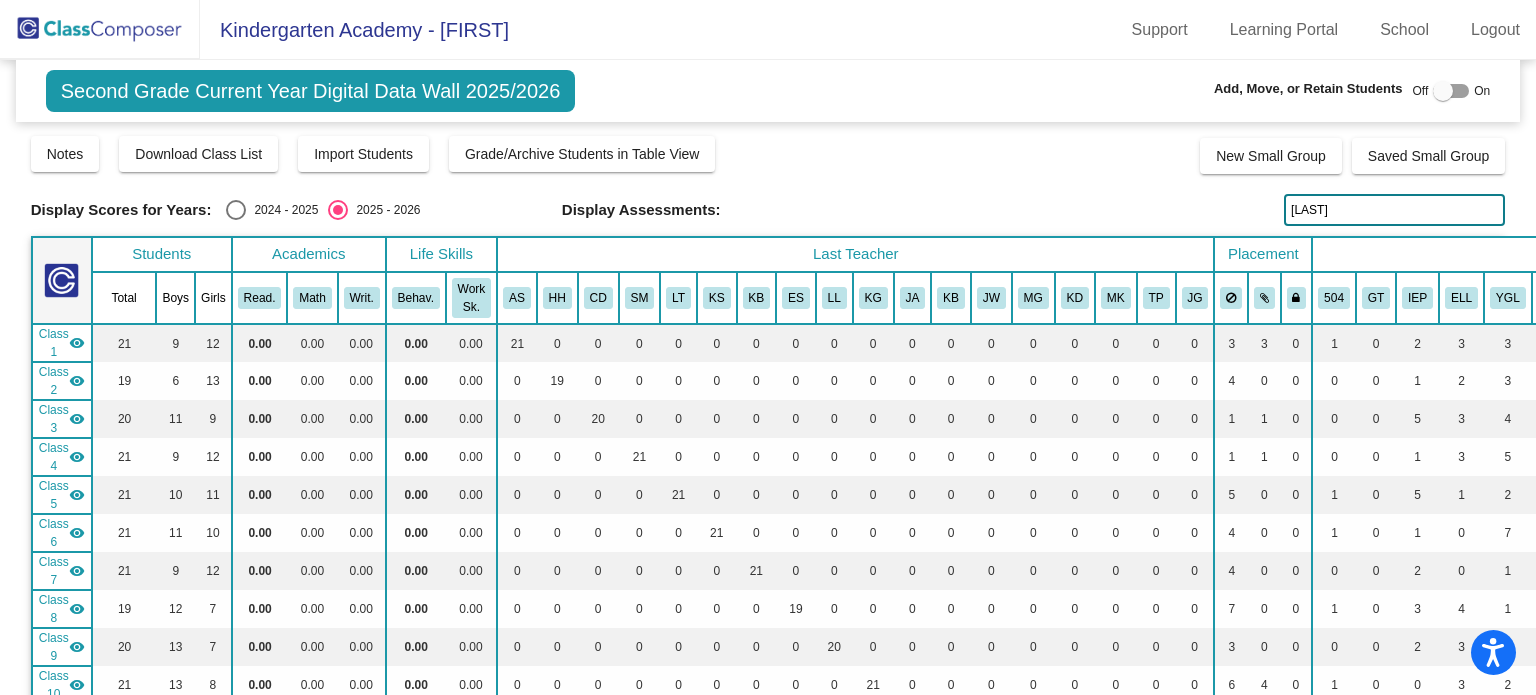 drag, startPoint x: 1352, startPoint y: 207, endPoint x: 1275, endPoint y: 212, distance: 77.16217 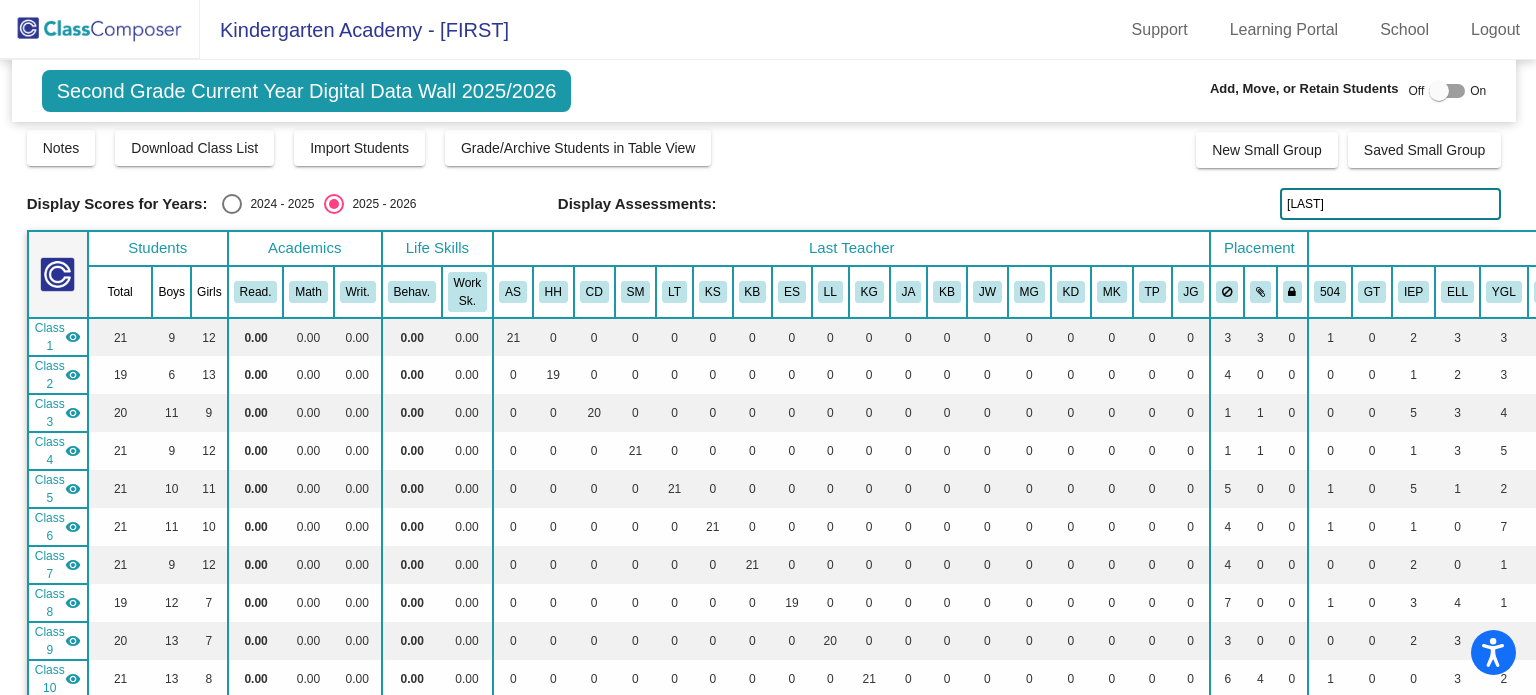 scroll, scrollTop: 0, scrollLeft: 4, axis: horizontal 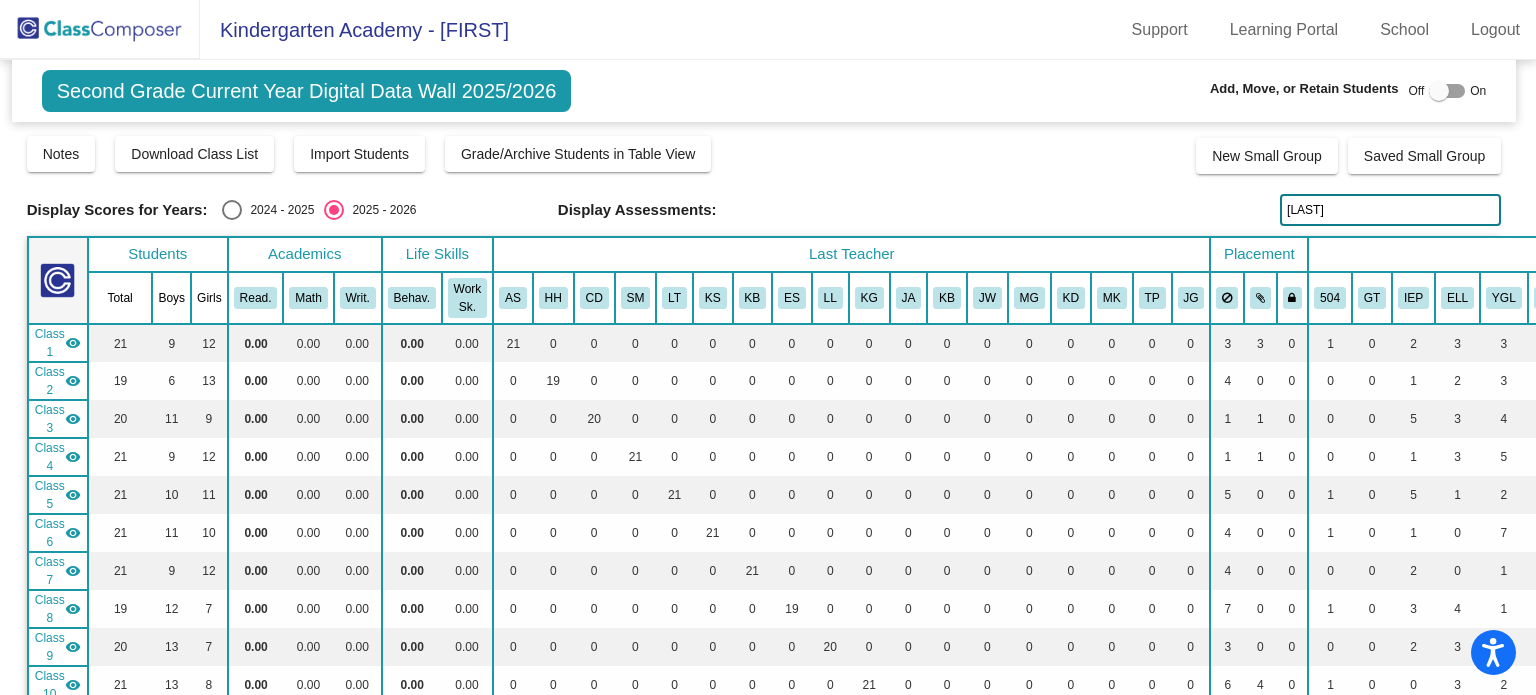 drag, startPoint x: 1314, startPoint y: 205, endPoint x: 1267, endPoint y: 208, distance: 47.095646 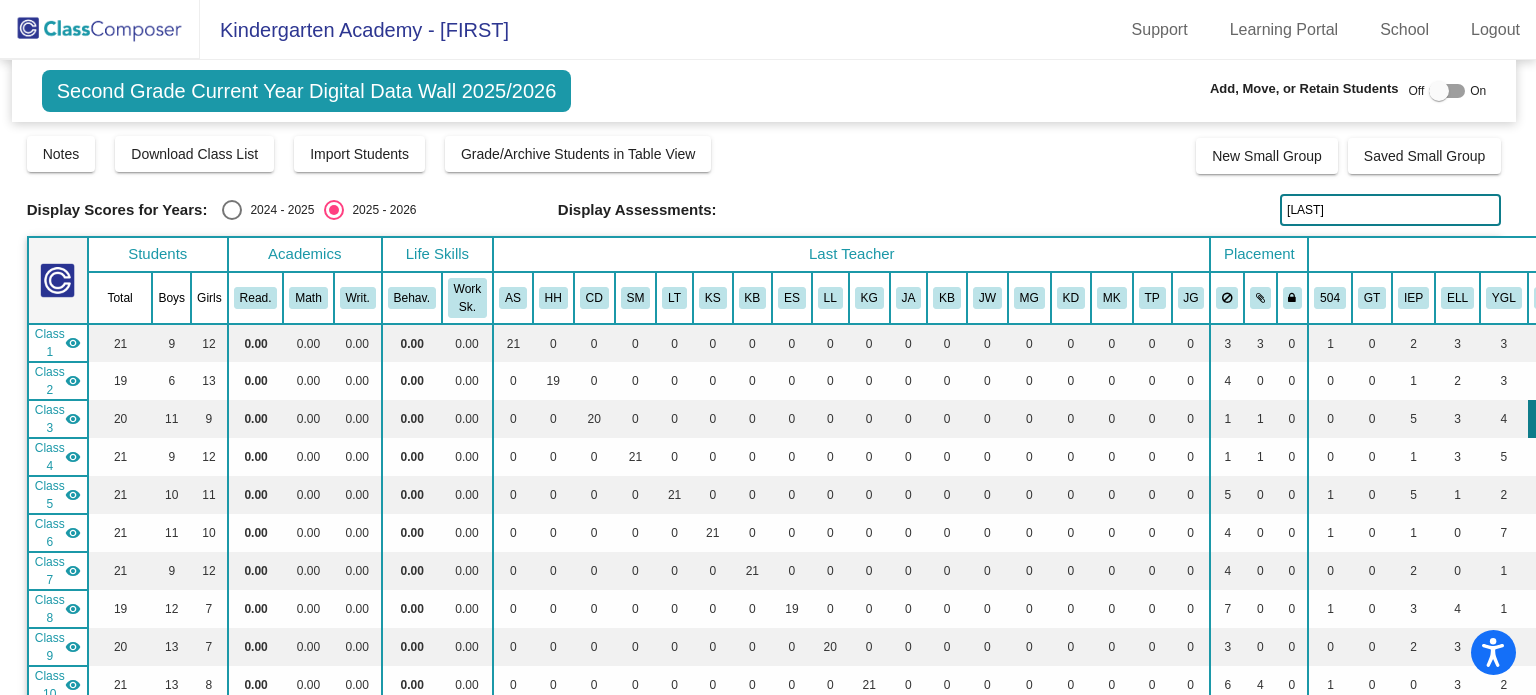 type on "[LAST]" 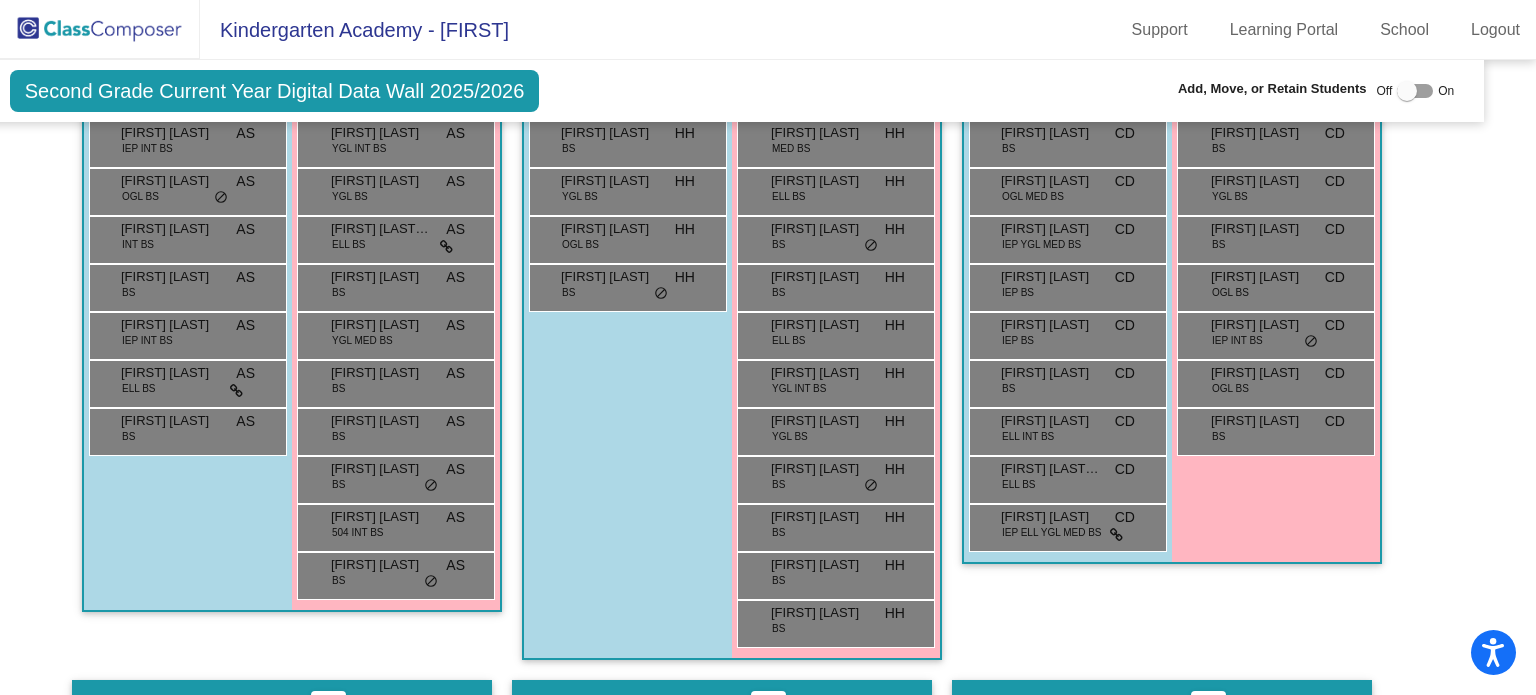 scroll, scrollTop: 0, scrollLeft: 36, axis: horizontal 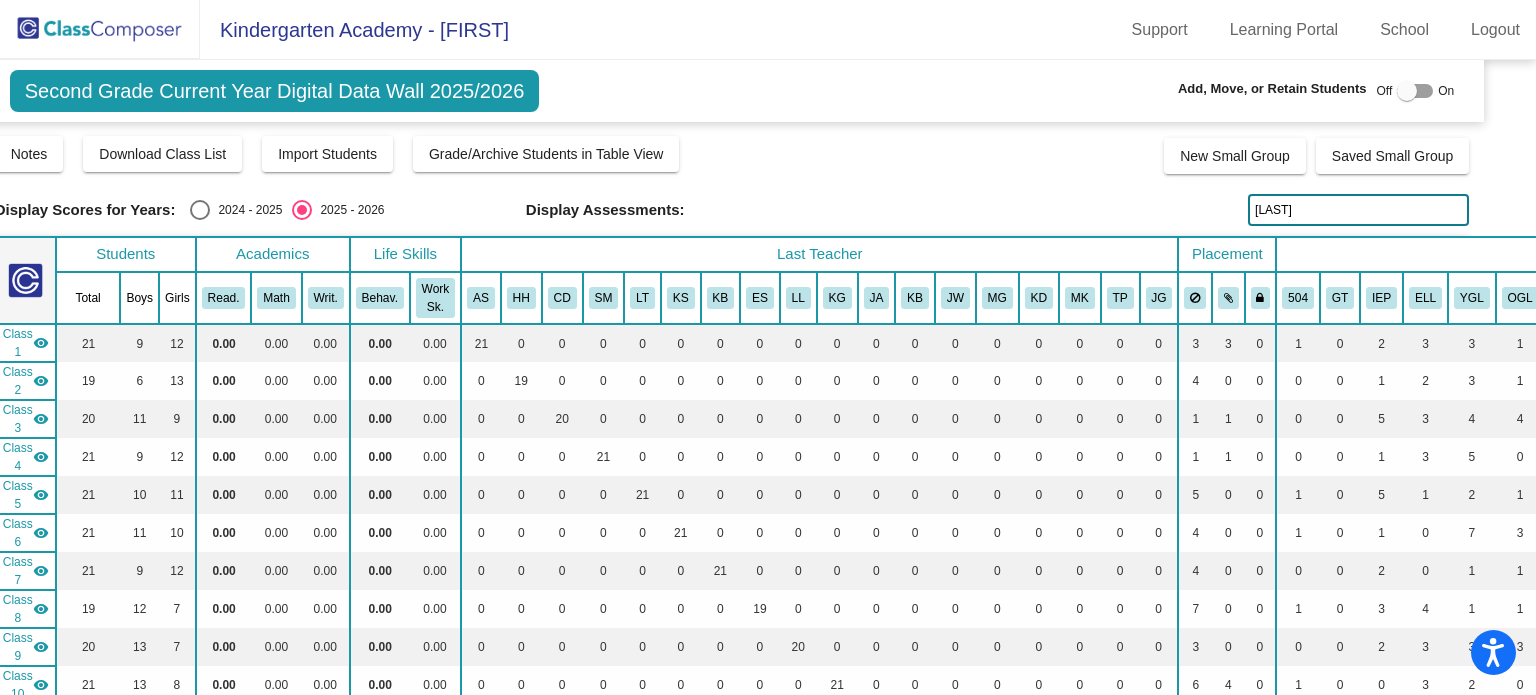 drag, startPoint x: 1304, startPoint y: 211, endPoint x: 1224, endPoint y: 222, distance: 80.75271 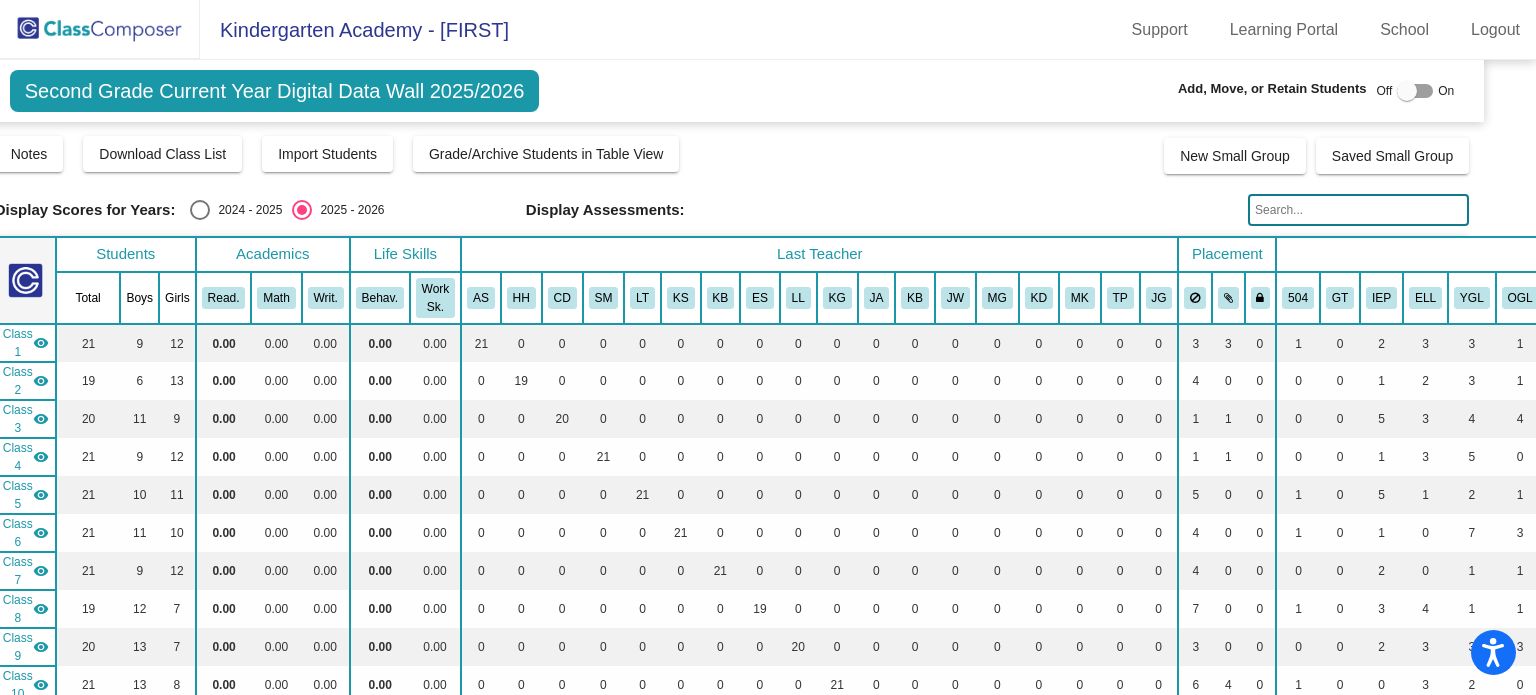 type 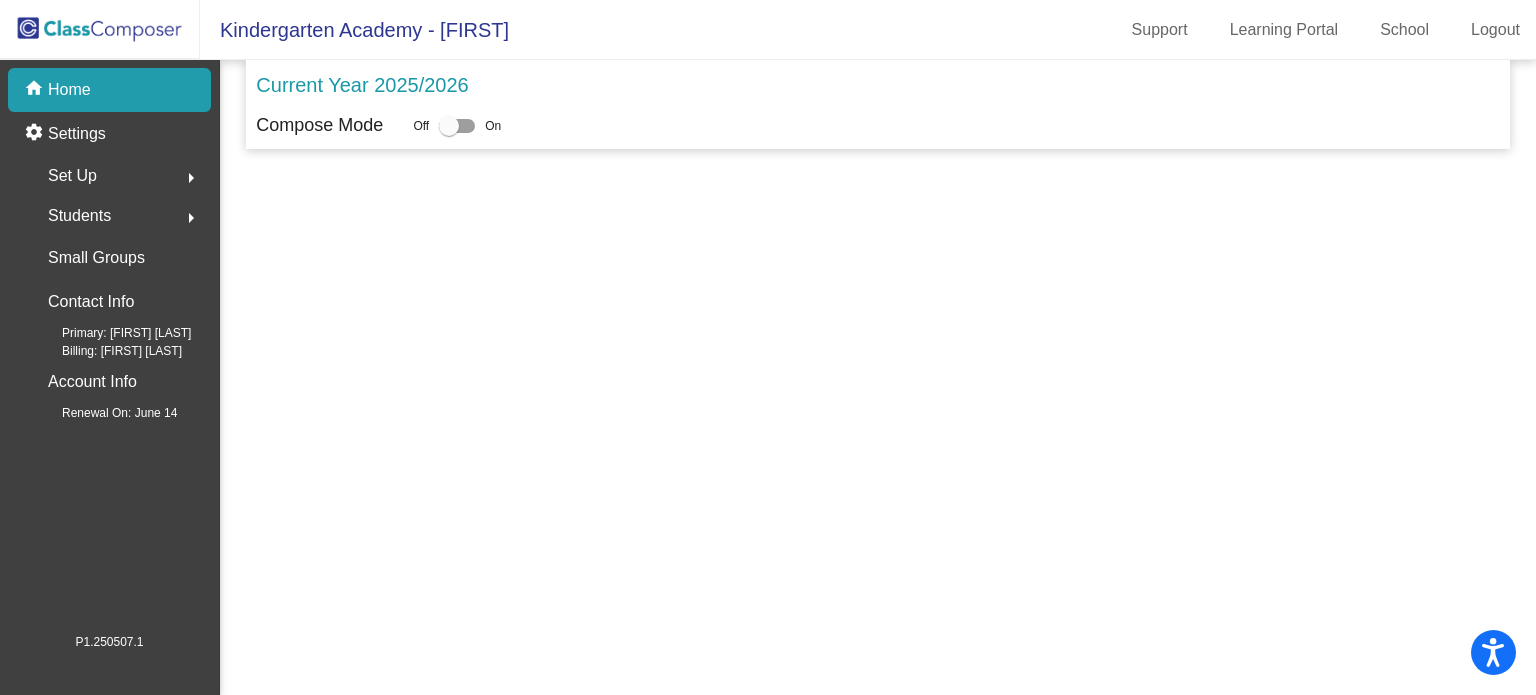 scroll, scrollTop: 0, scrollLeft: 0, axis: both 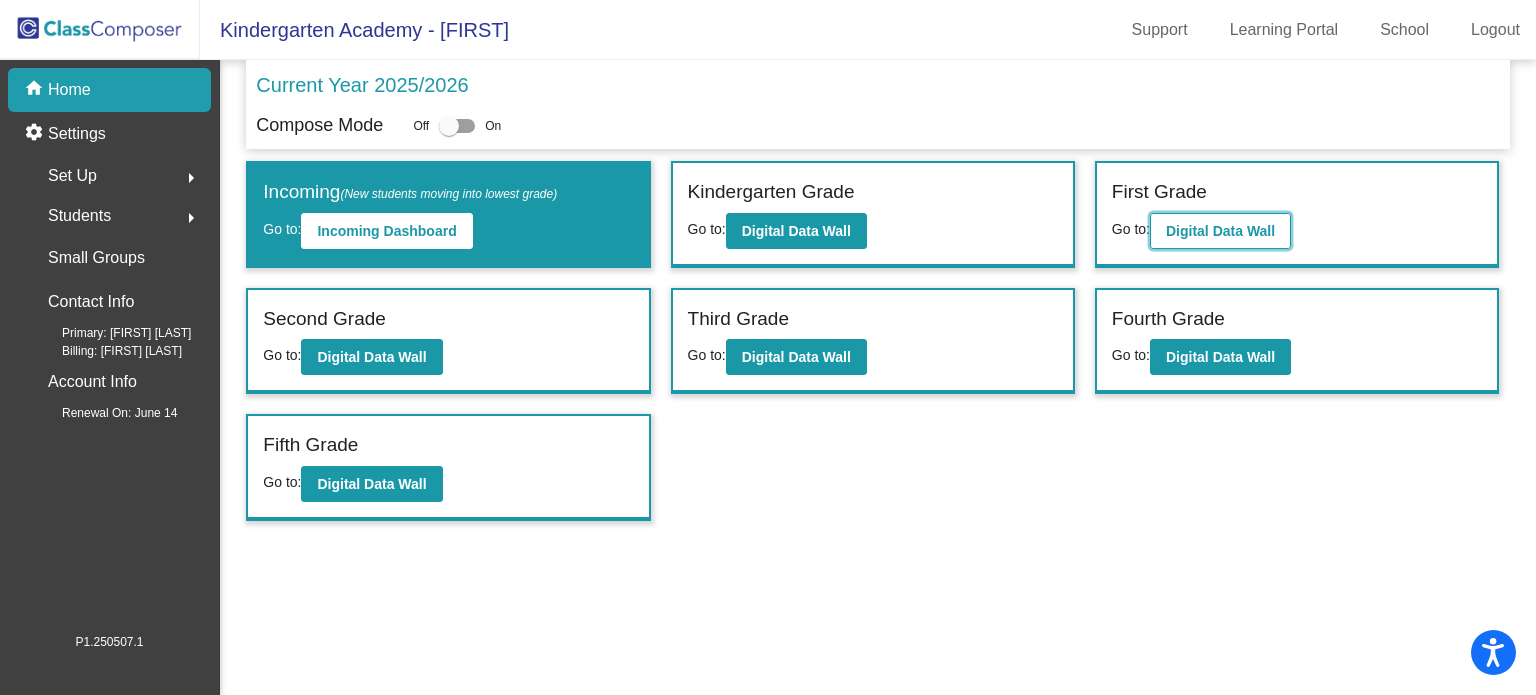 click on "Digital Data Wall" 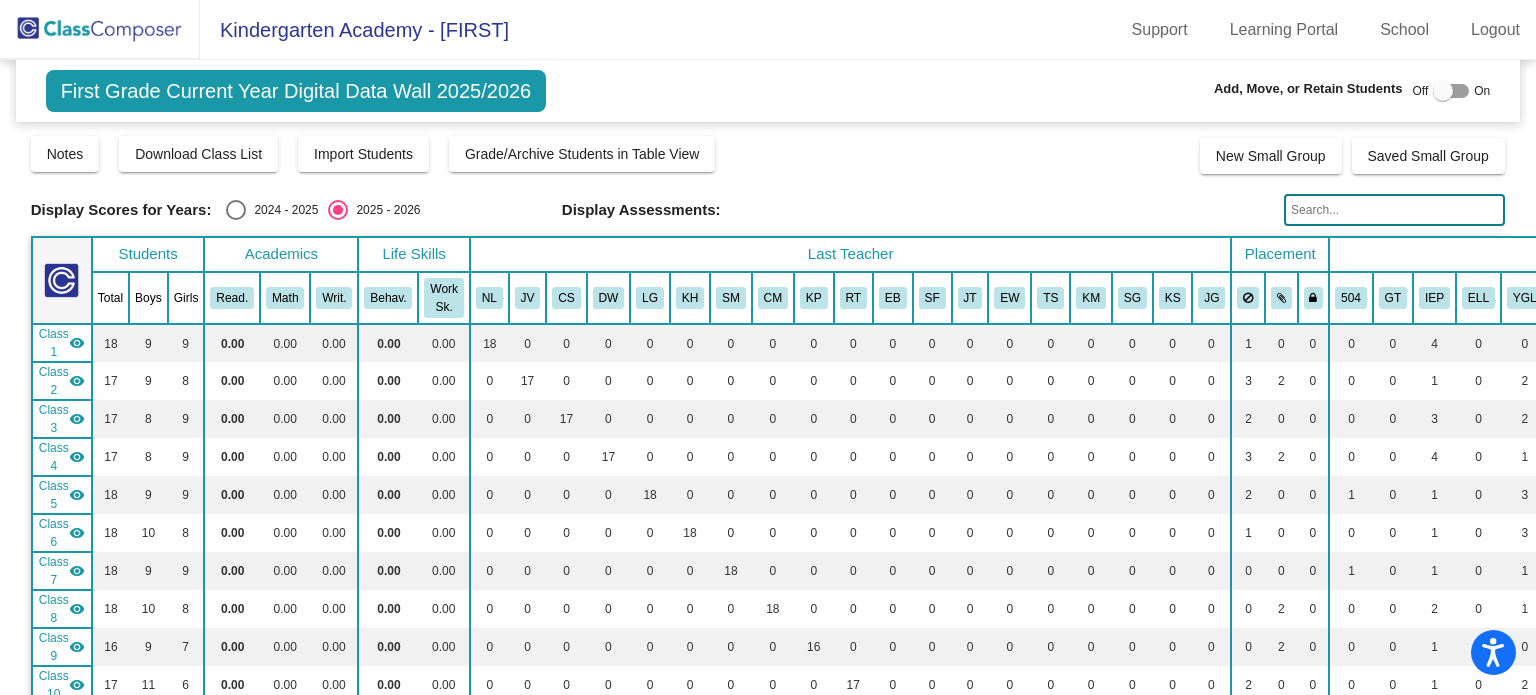 click 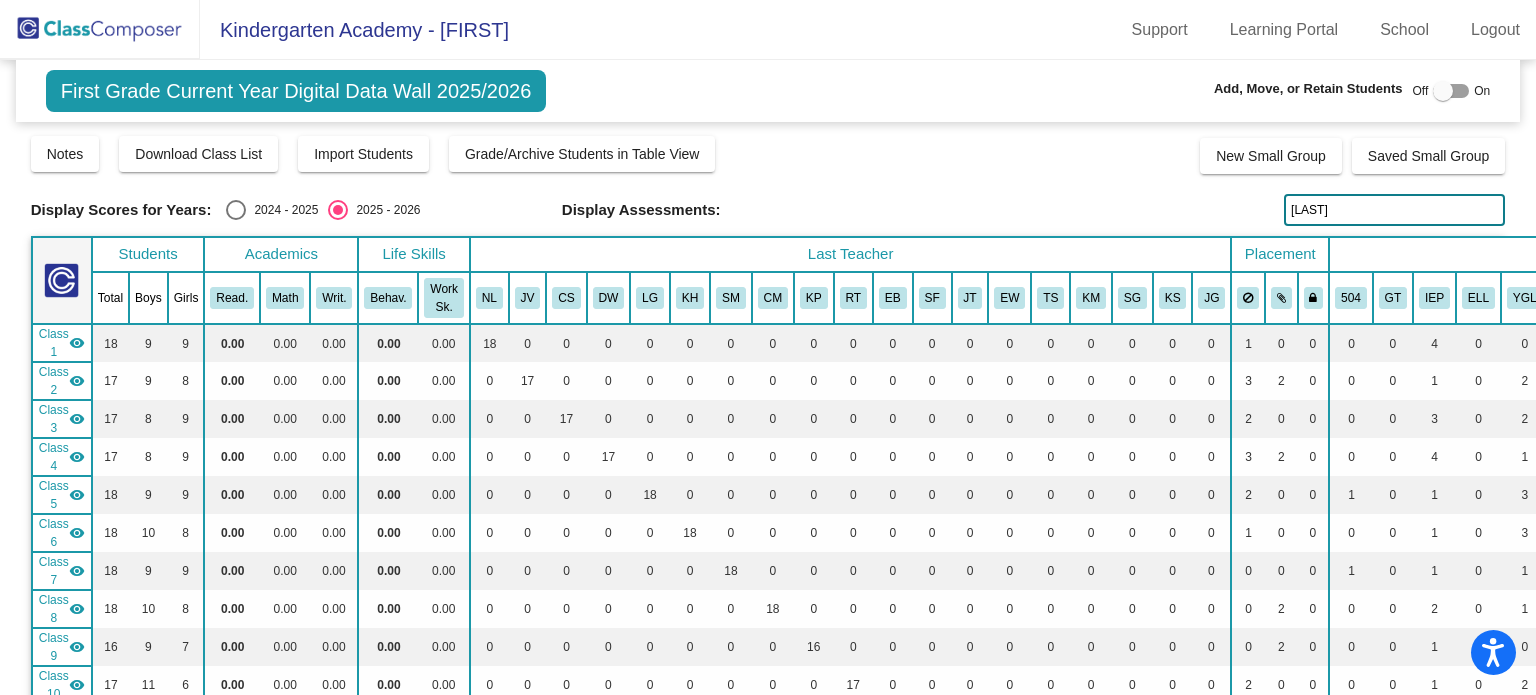 type on "[LAST]" 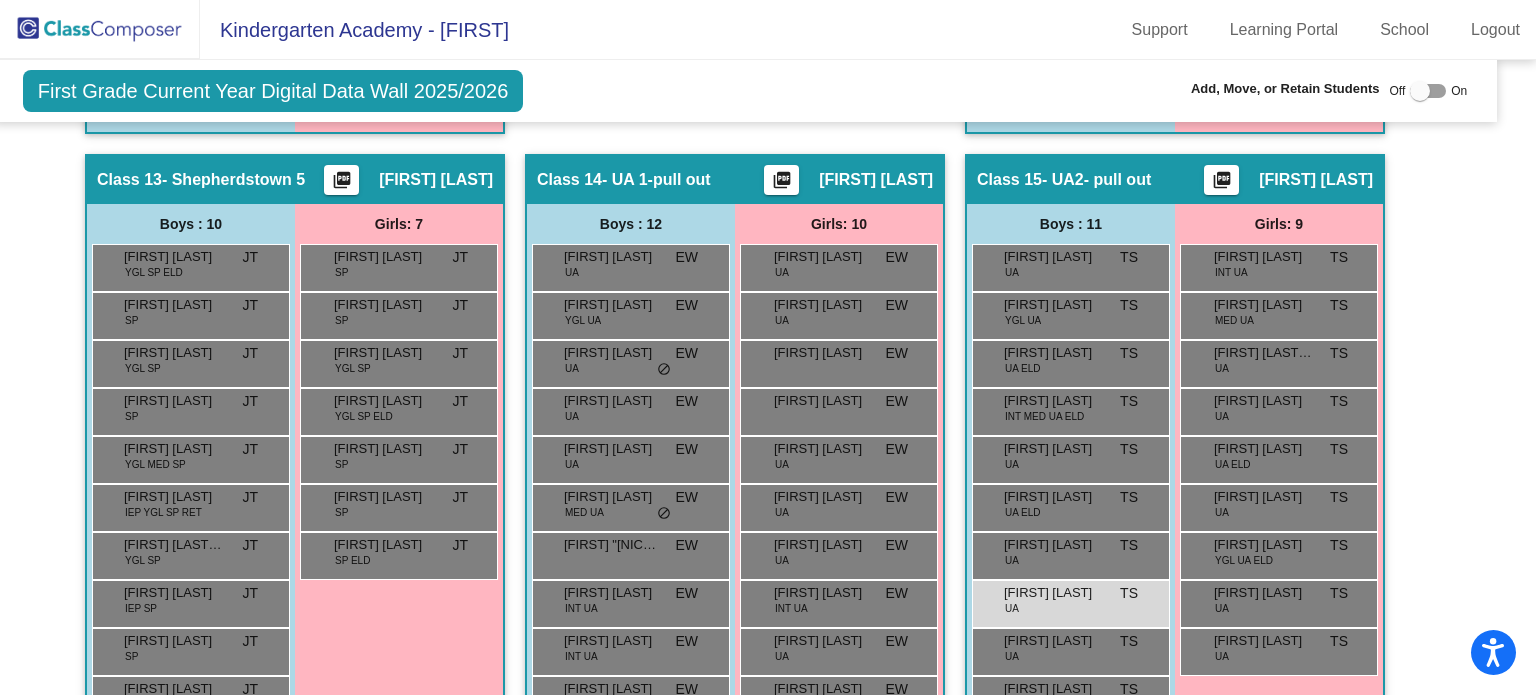 scroll, scrollTop: 3388, scrollLeft: 23, axis: both 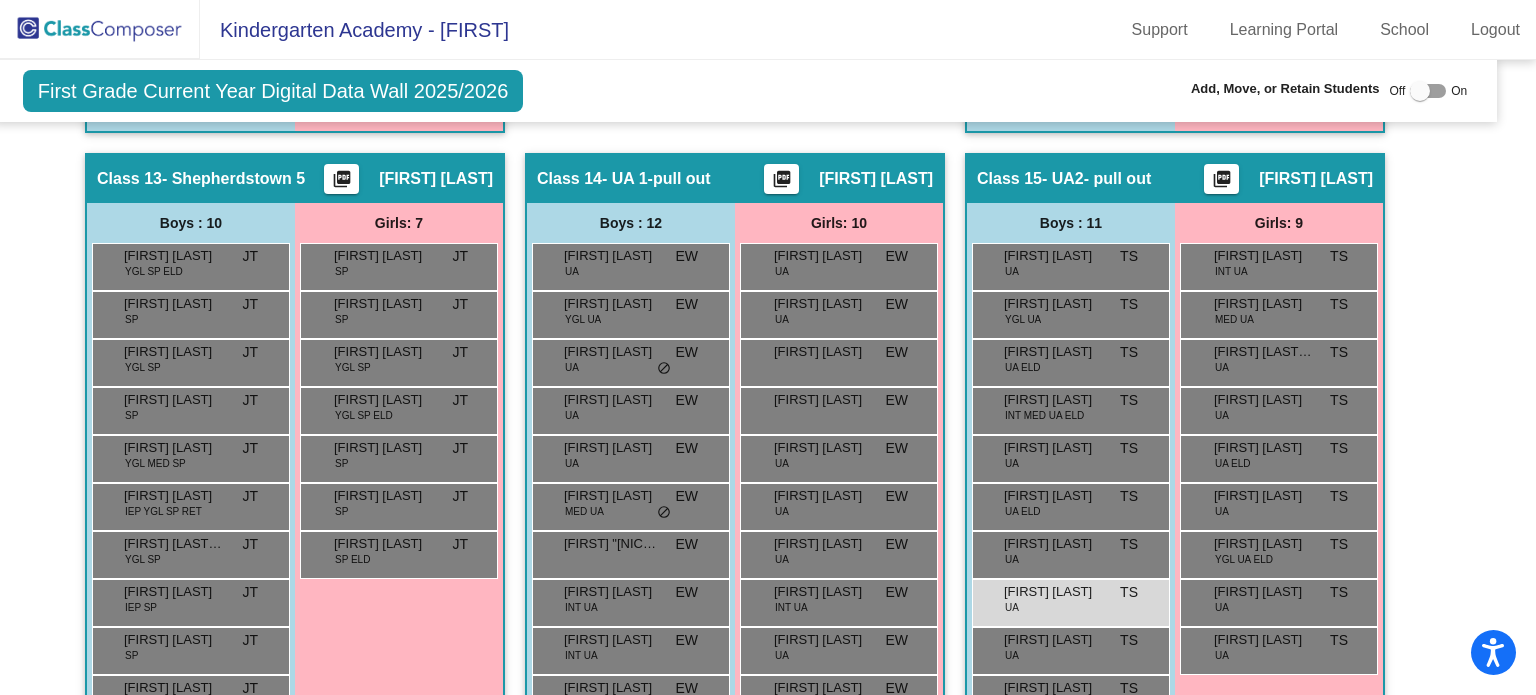 click at bounding box center (1428, 91) 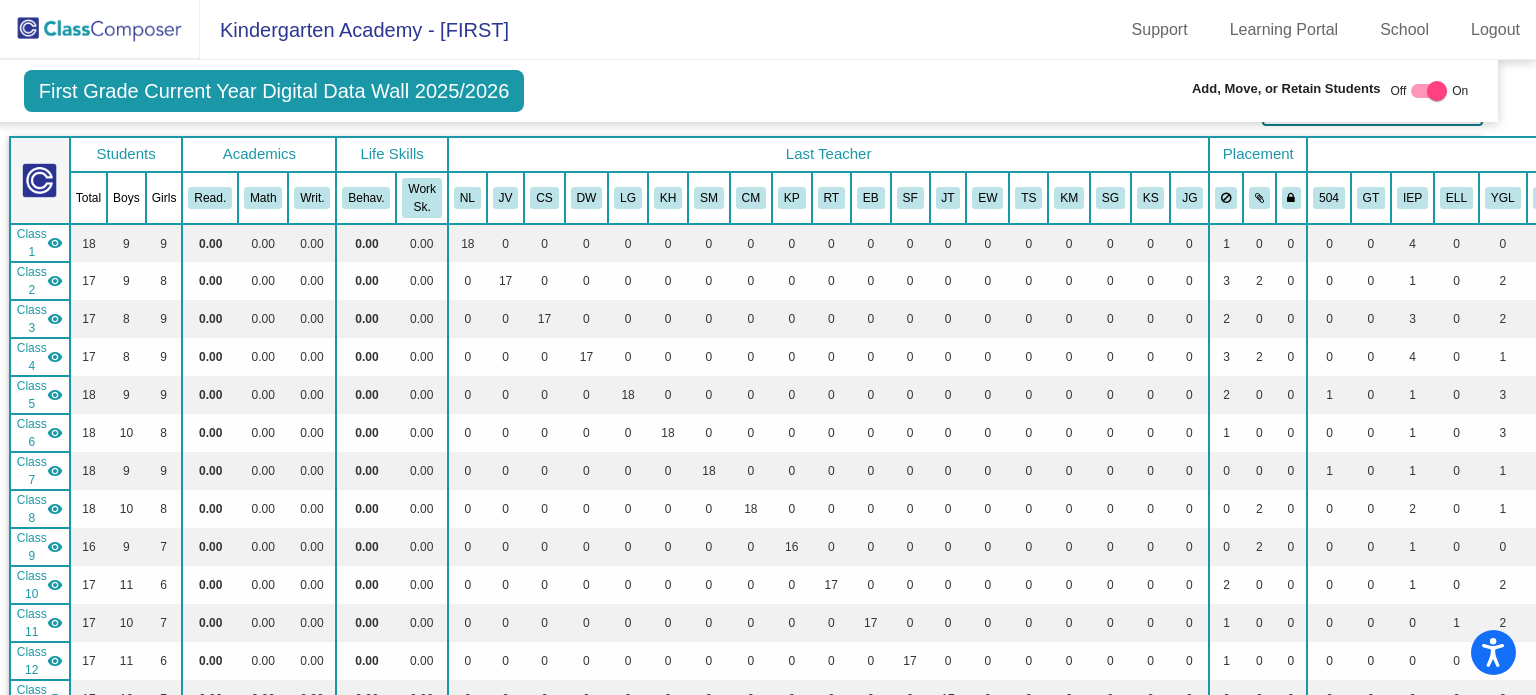 scroll, scrollTop: 0, scrollLeft: 22, axis: horizontal 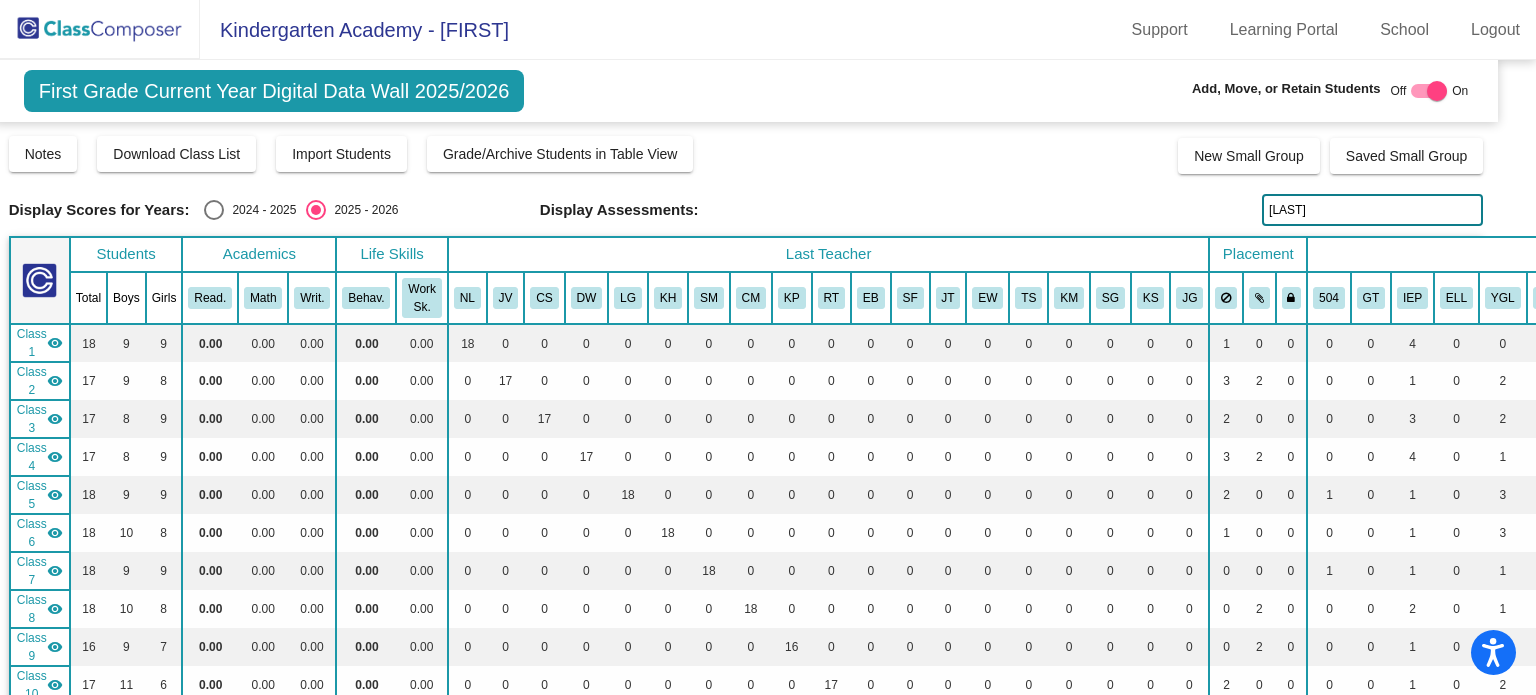 drag, startPoint x: 1311, startPoint y: 218, endPoint x: 1243, endPoint y: 206, distance: 69.050705 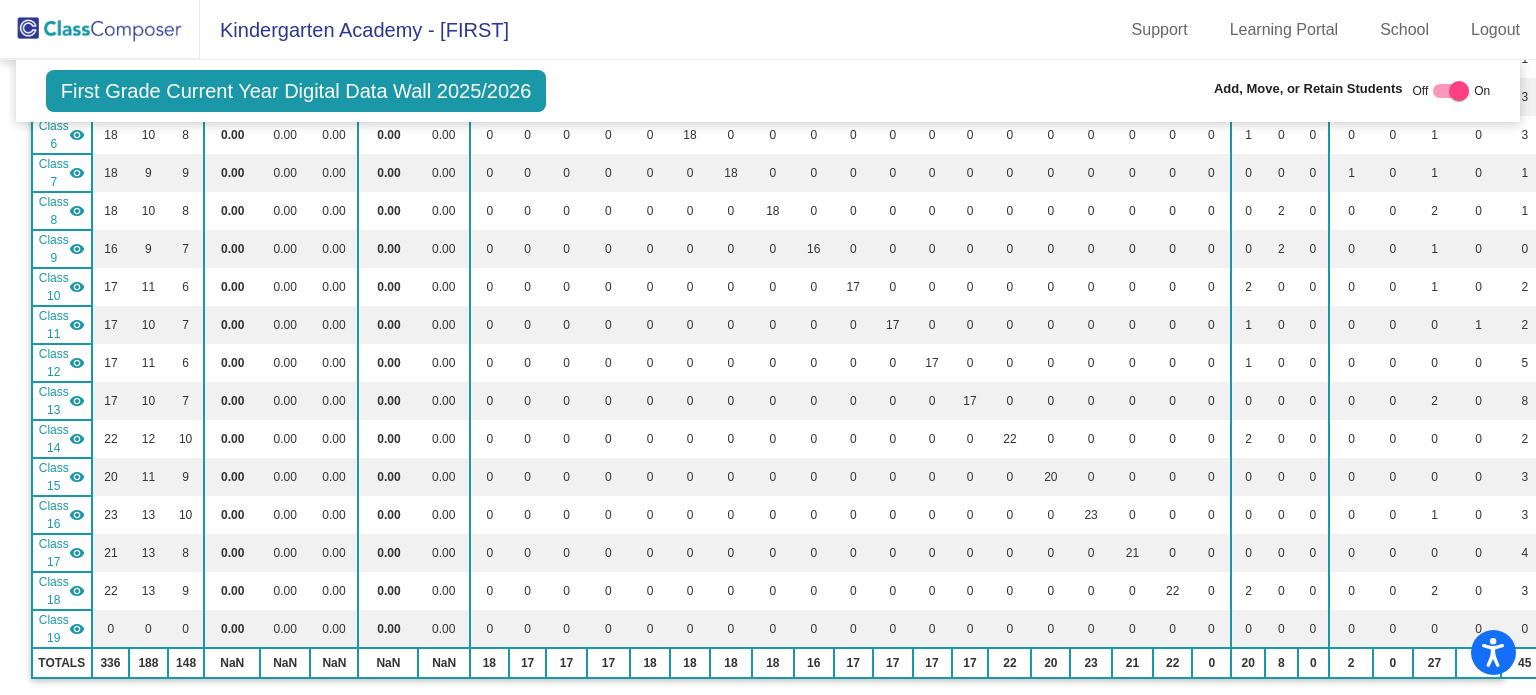 scroll, scrollTop: 0, scrollLeft: 0, axis: both 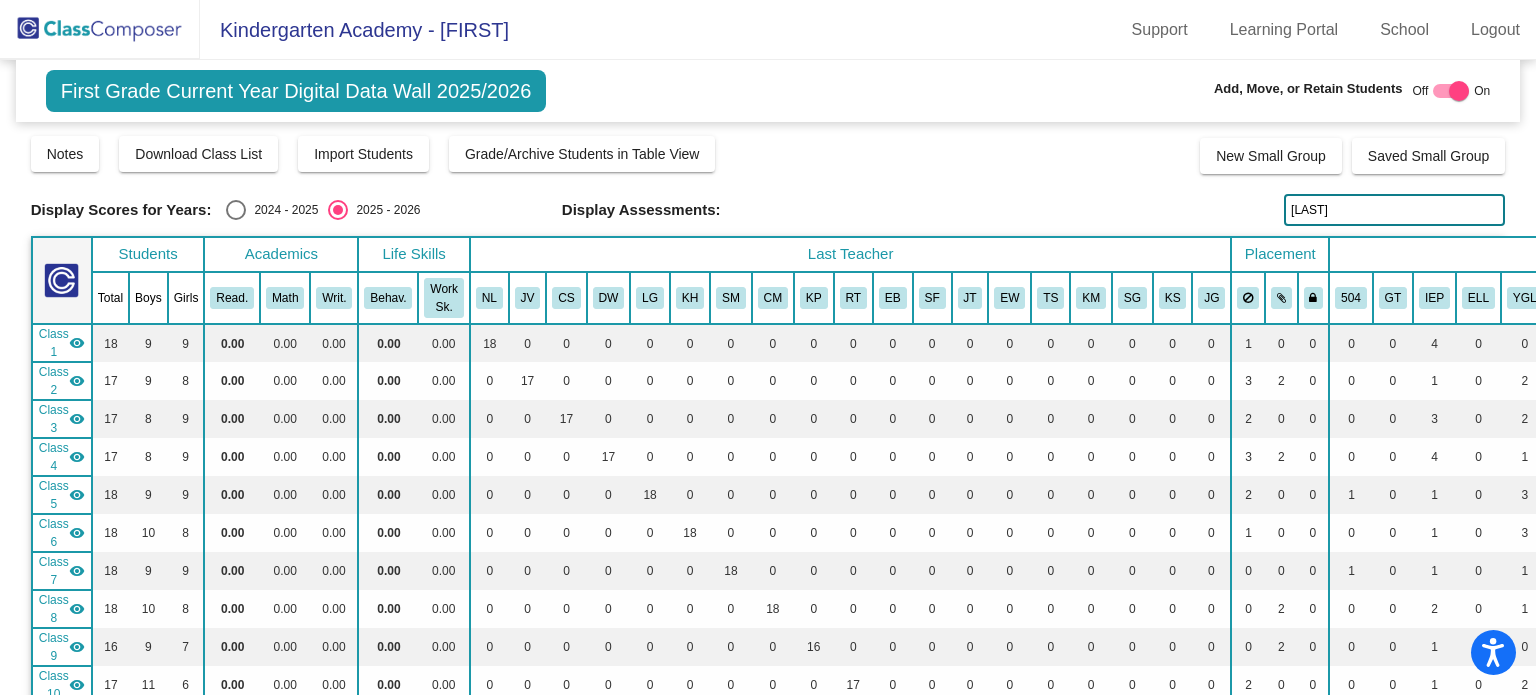 drag, startPoint x: 1358, startPoint y: 209, endPoint x: 1264, endPoint y: 213, distance: 94.08507 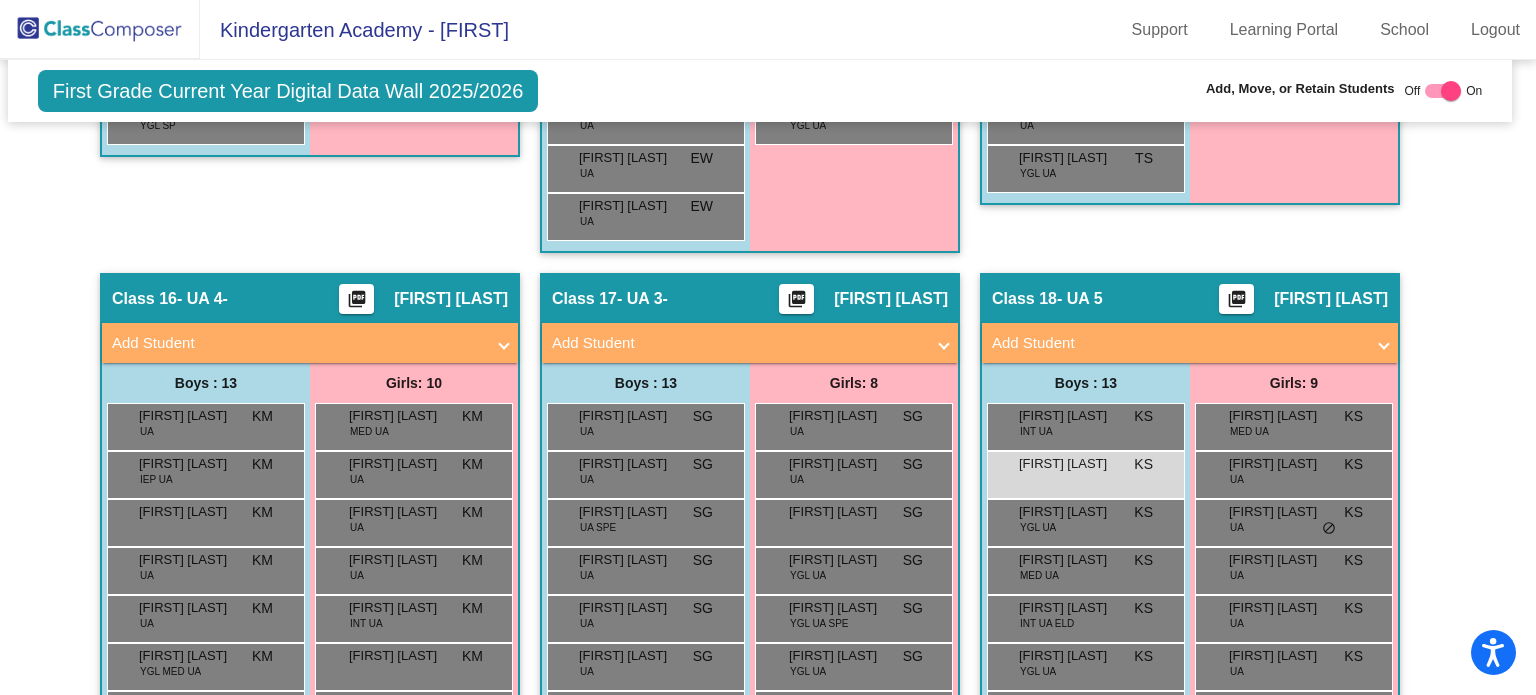 scroll, scrollTop: 4167, scrollLeft: 8, axis: both 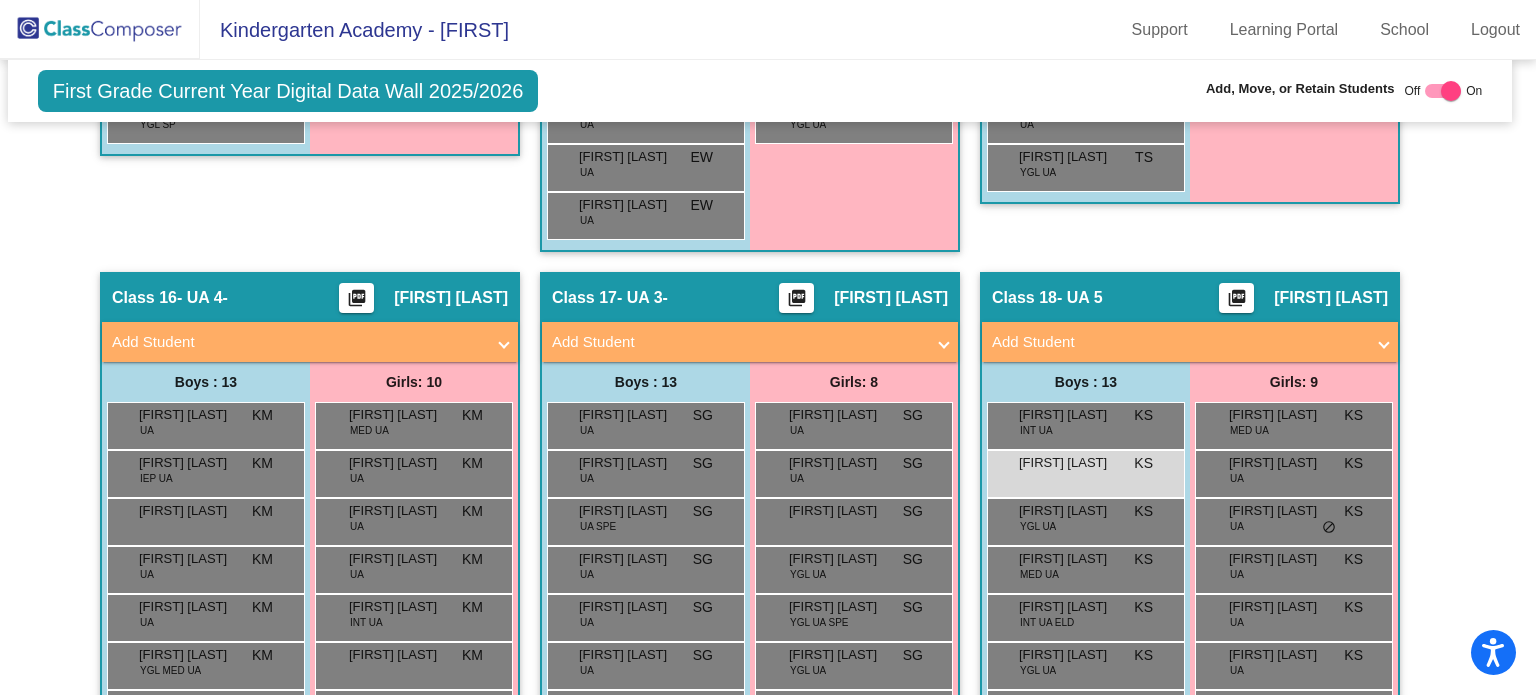 click 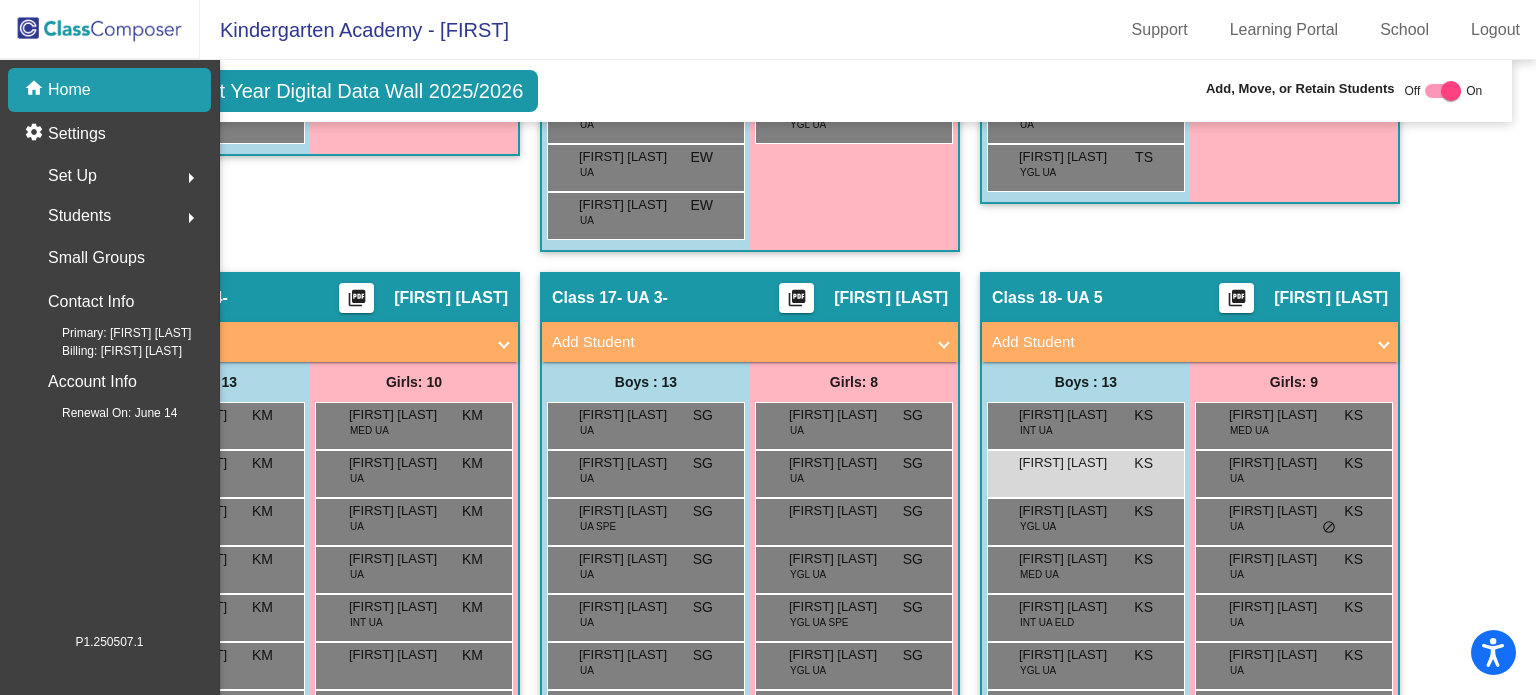 scroll, scrollTop: 0, scrollLeft: 0, axis: both 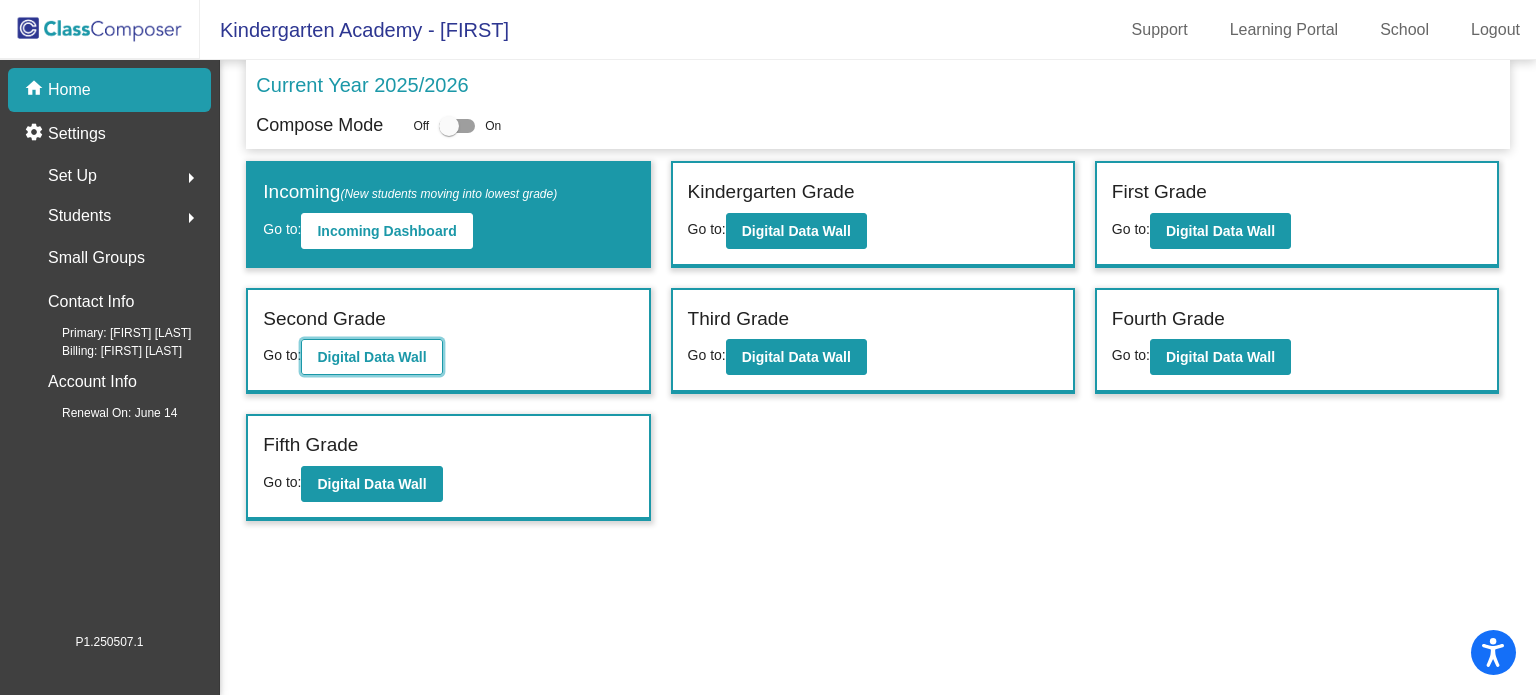 click on "Digital Data Wall" 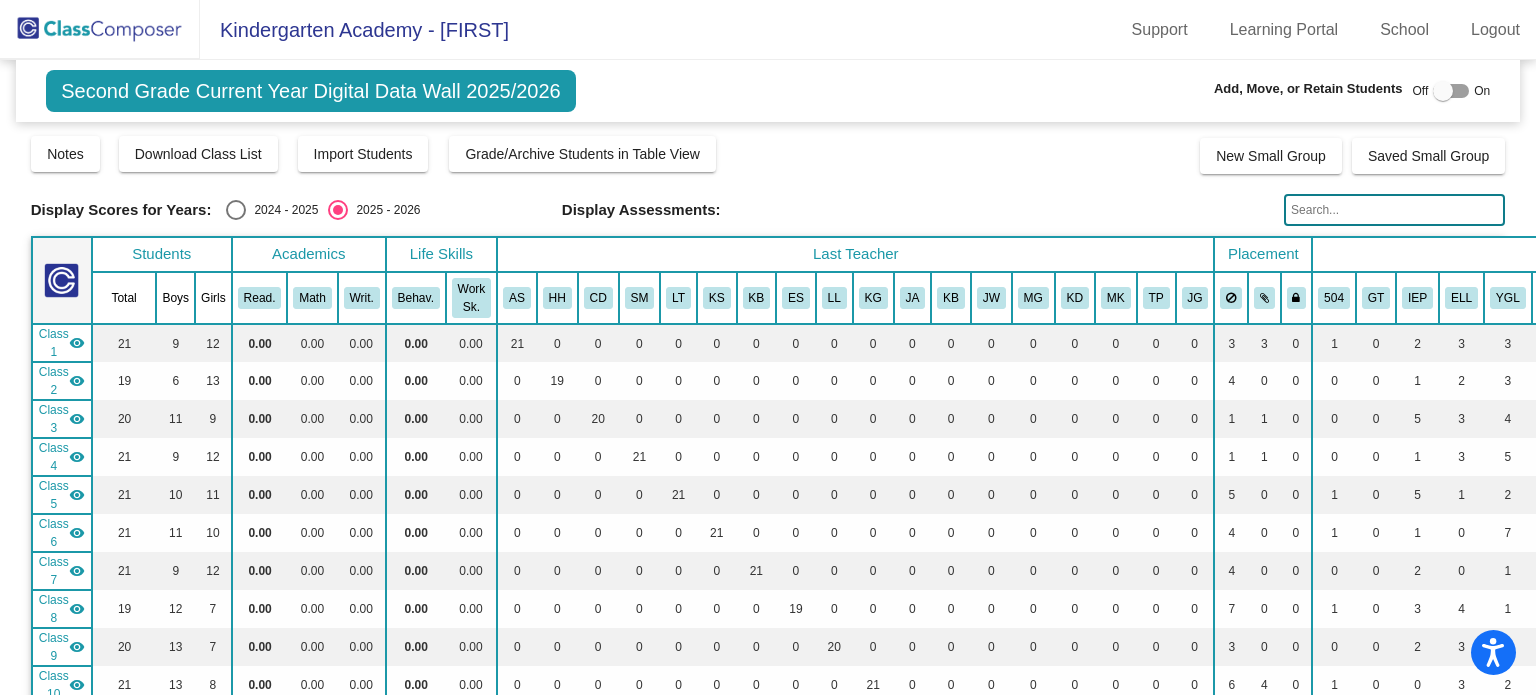 click 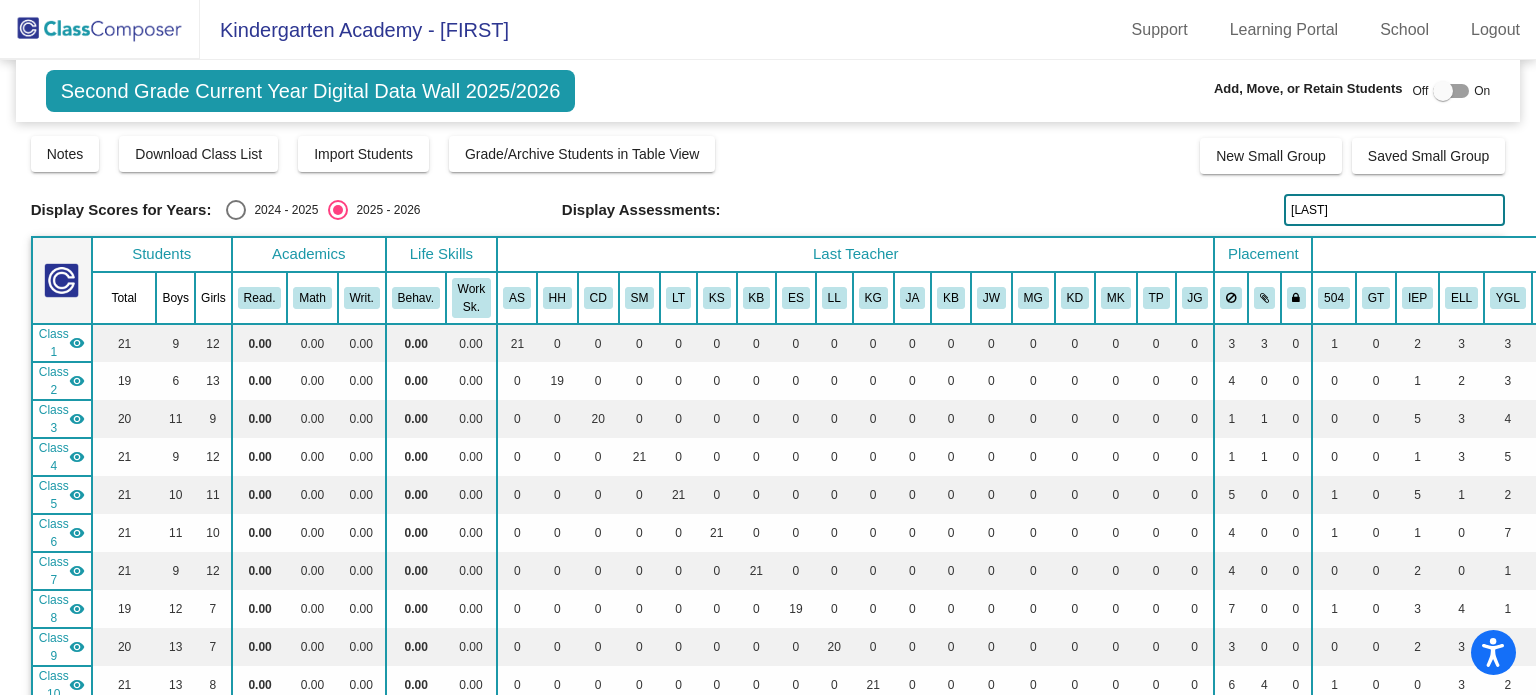 type on "[LAST]" 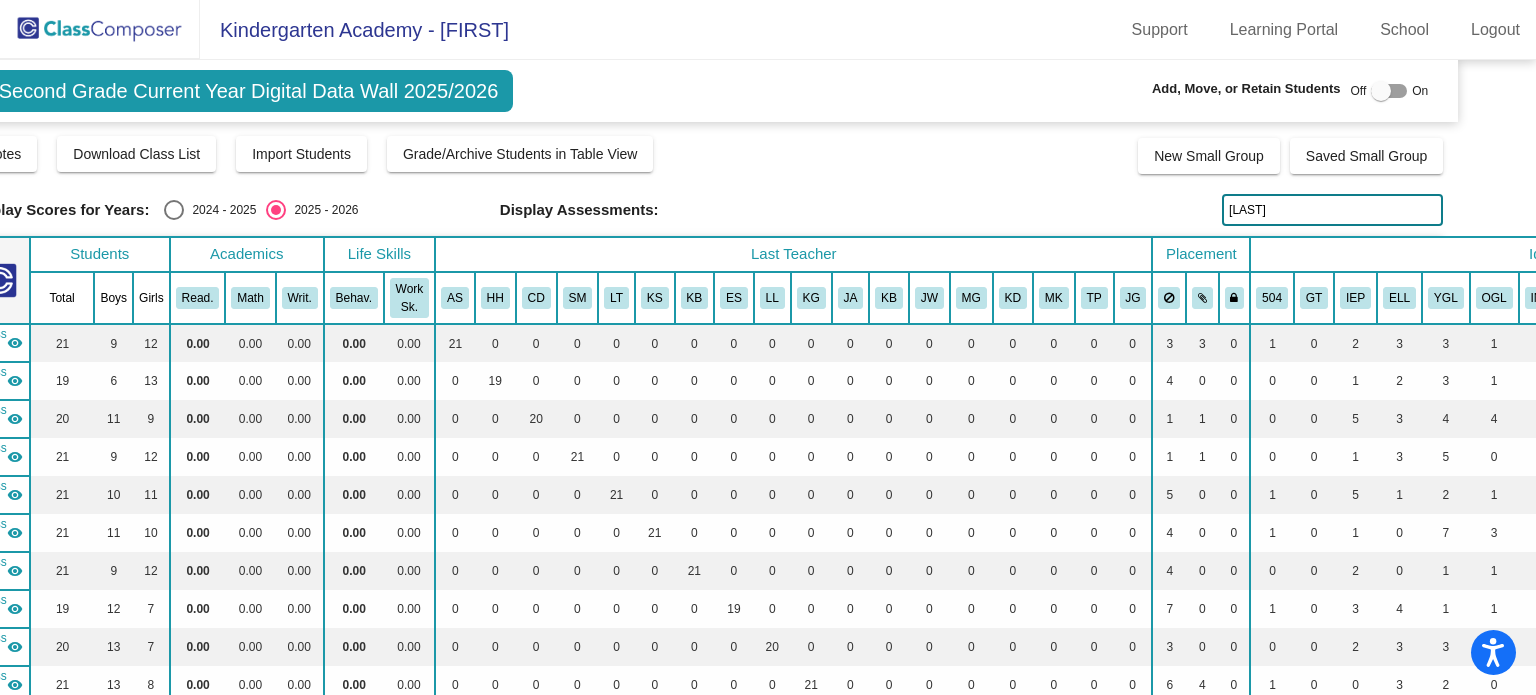 scroll, scrollTop: 0, scrollLeft: 63, axis: horizontal 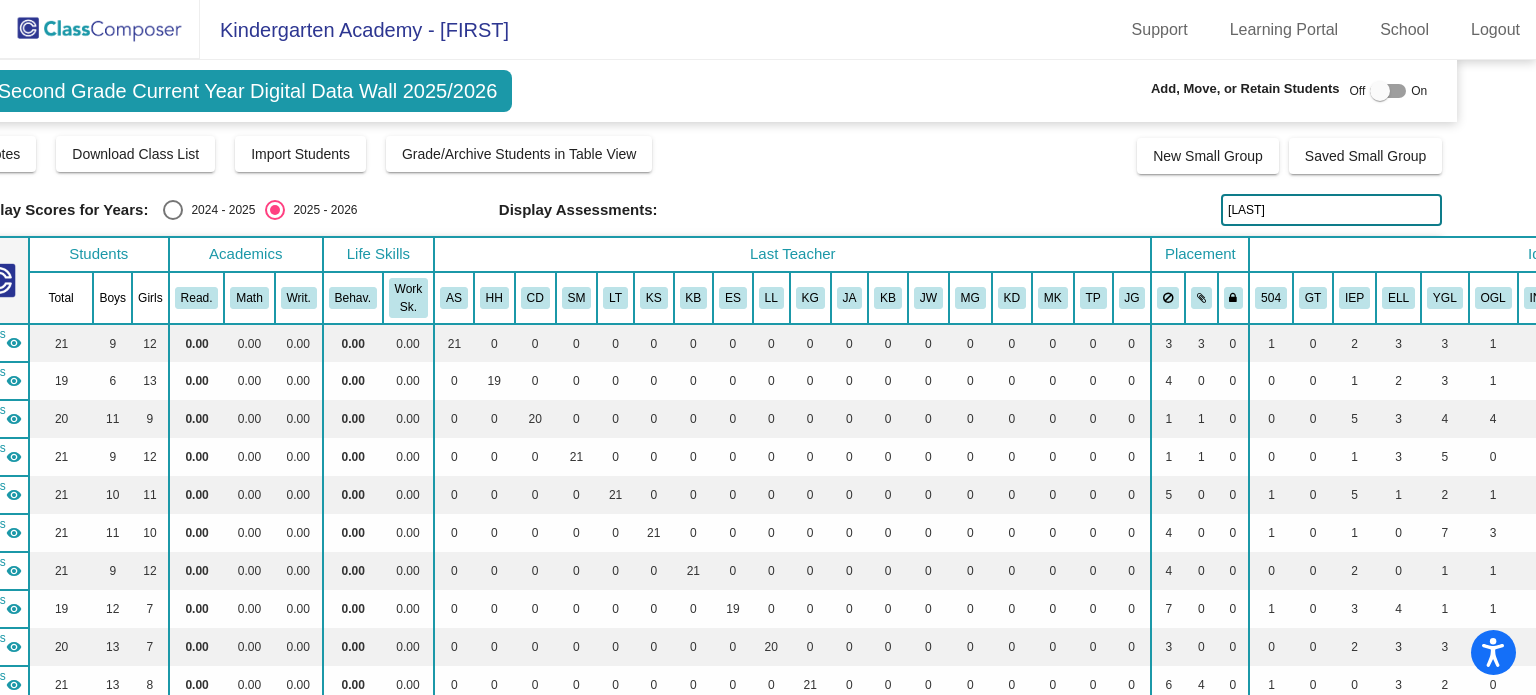 drag, startPoint x: 1264, startPoint y: 215, endPoint x: 1207, endPoint y: 210, distance: 57.21888 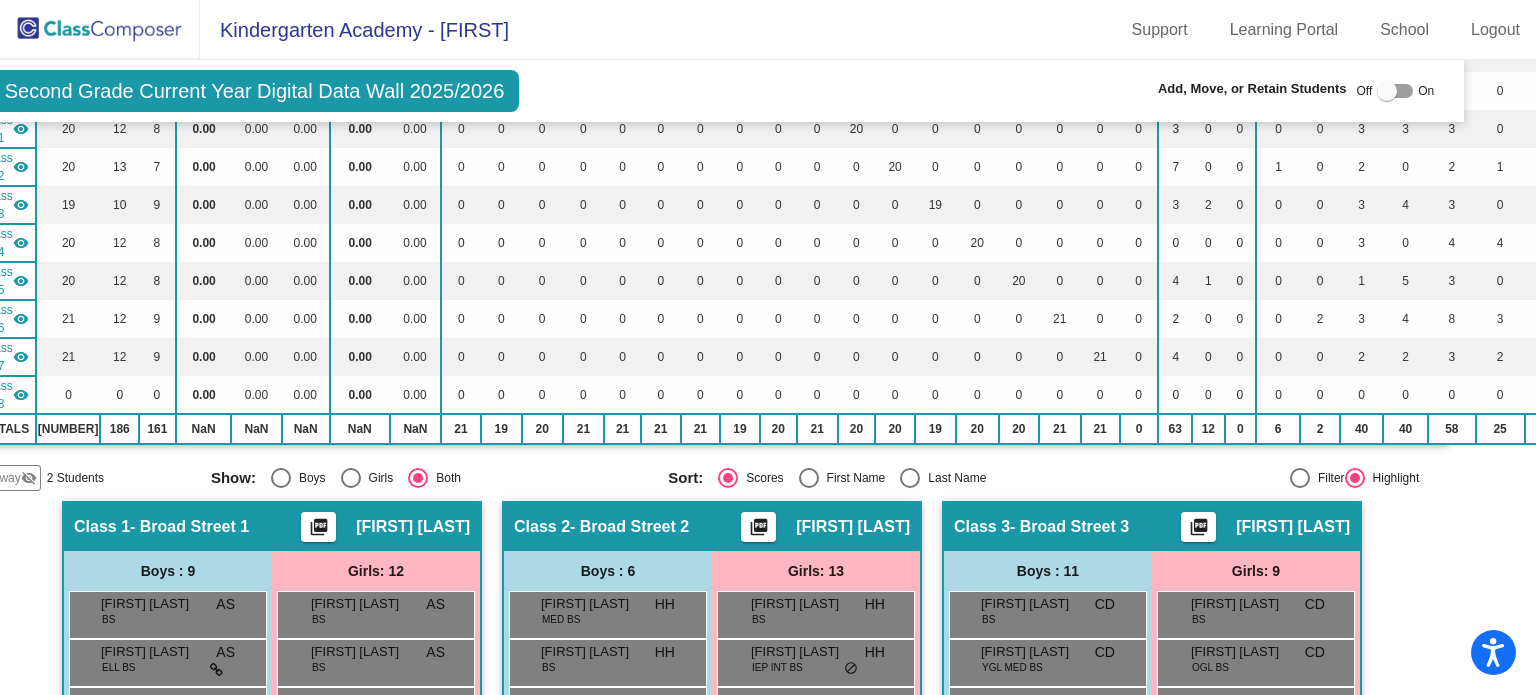 scroll, scrollTop: 0, scrollLeft: 56, axis: horizontal 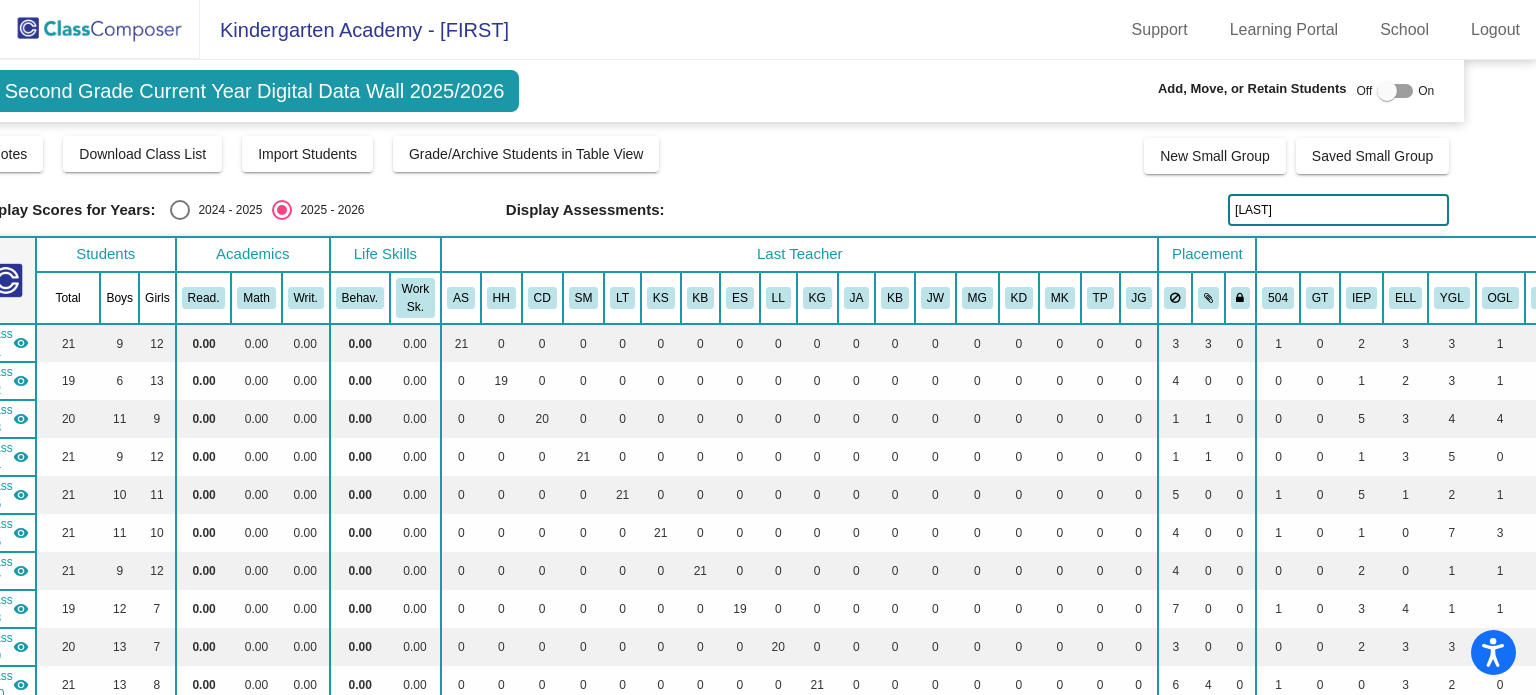 click 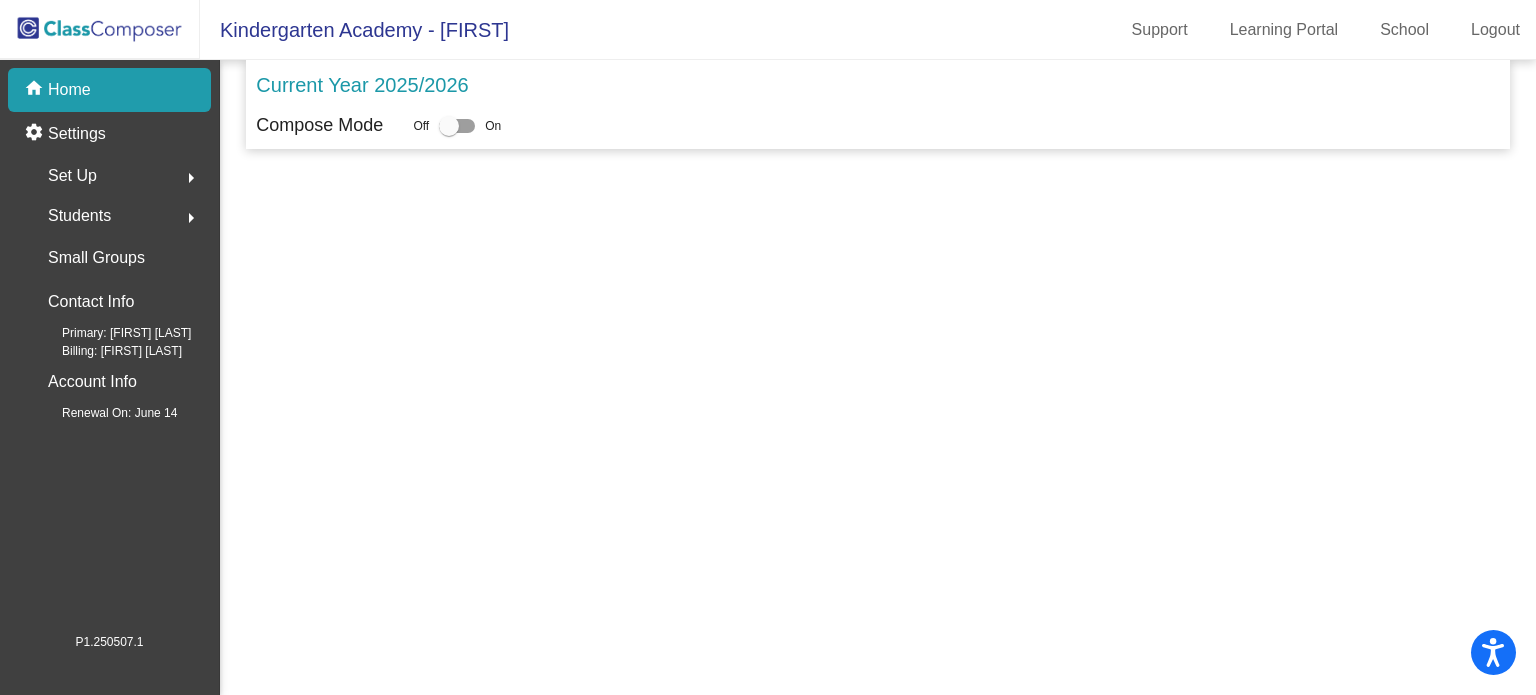 scroll, scrollTop: 0, scrollLeft: 0, axis: both 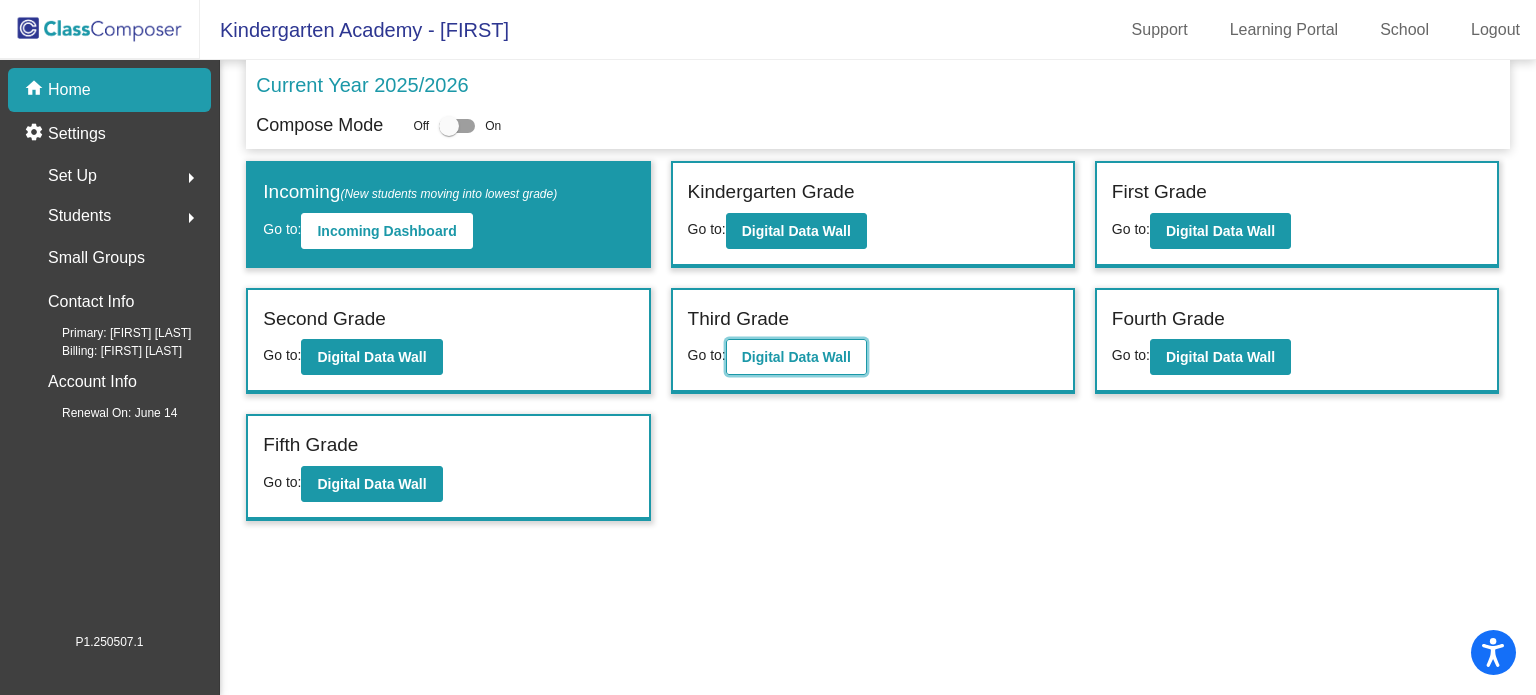 click on "Digital Data Wall" 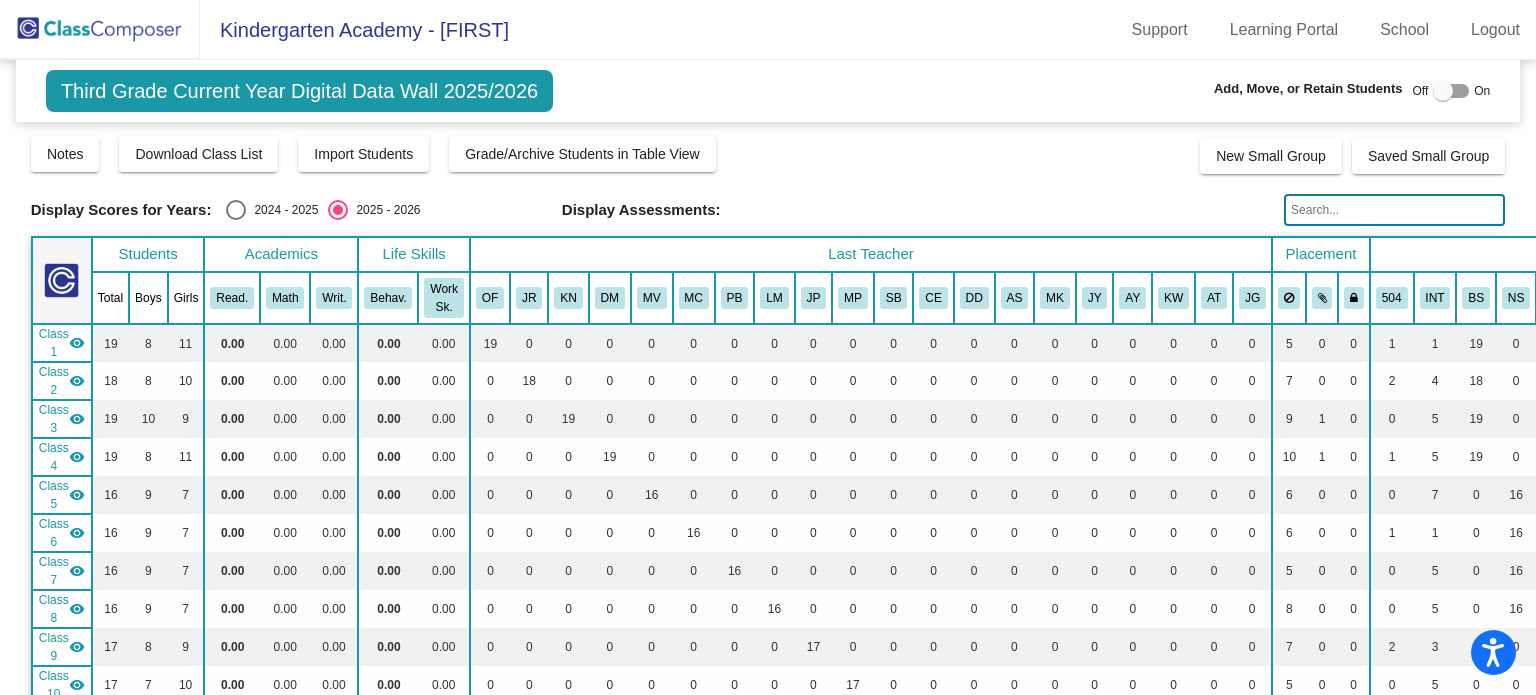 click 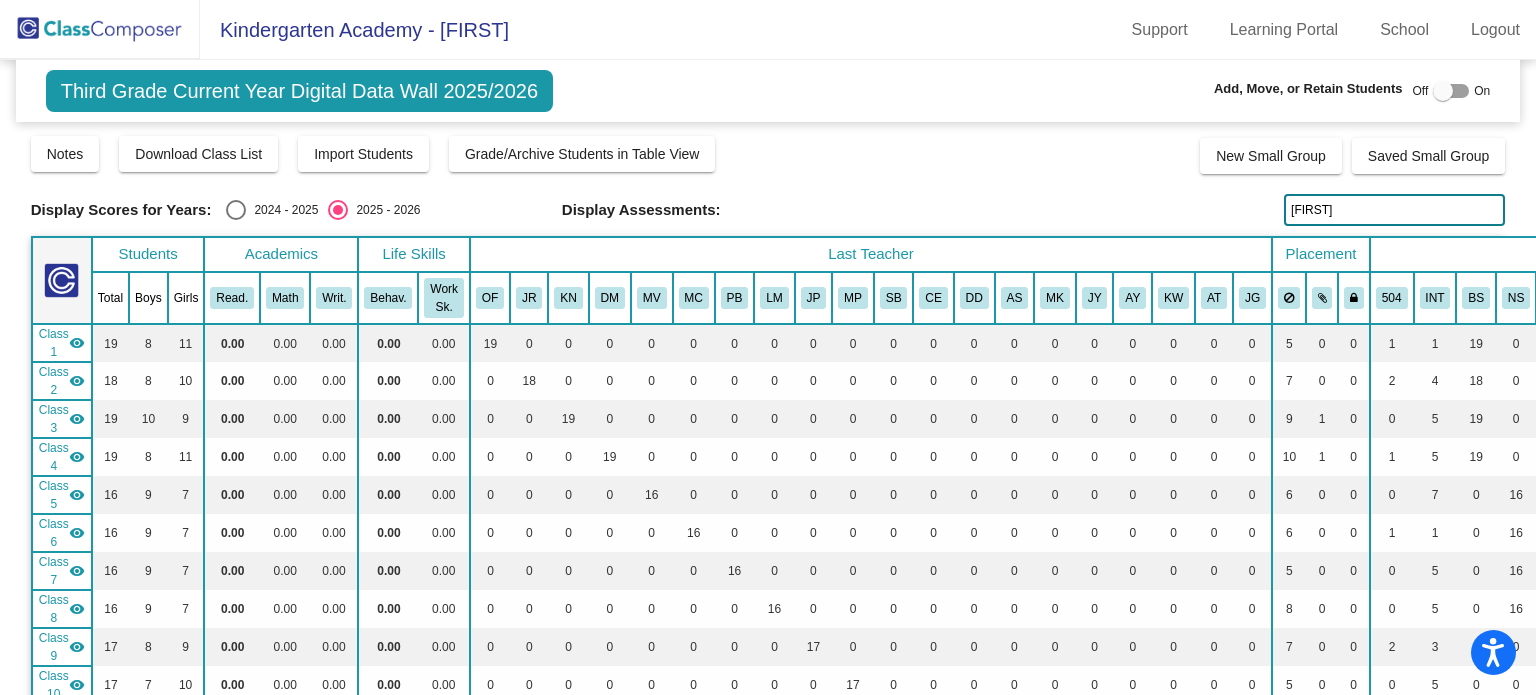 type on "[FIRST]" 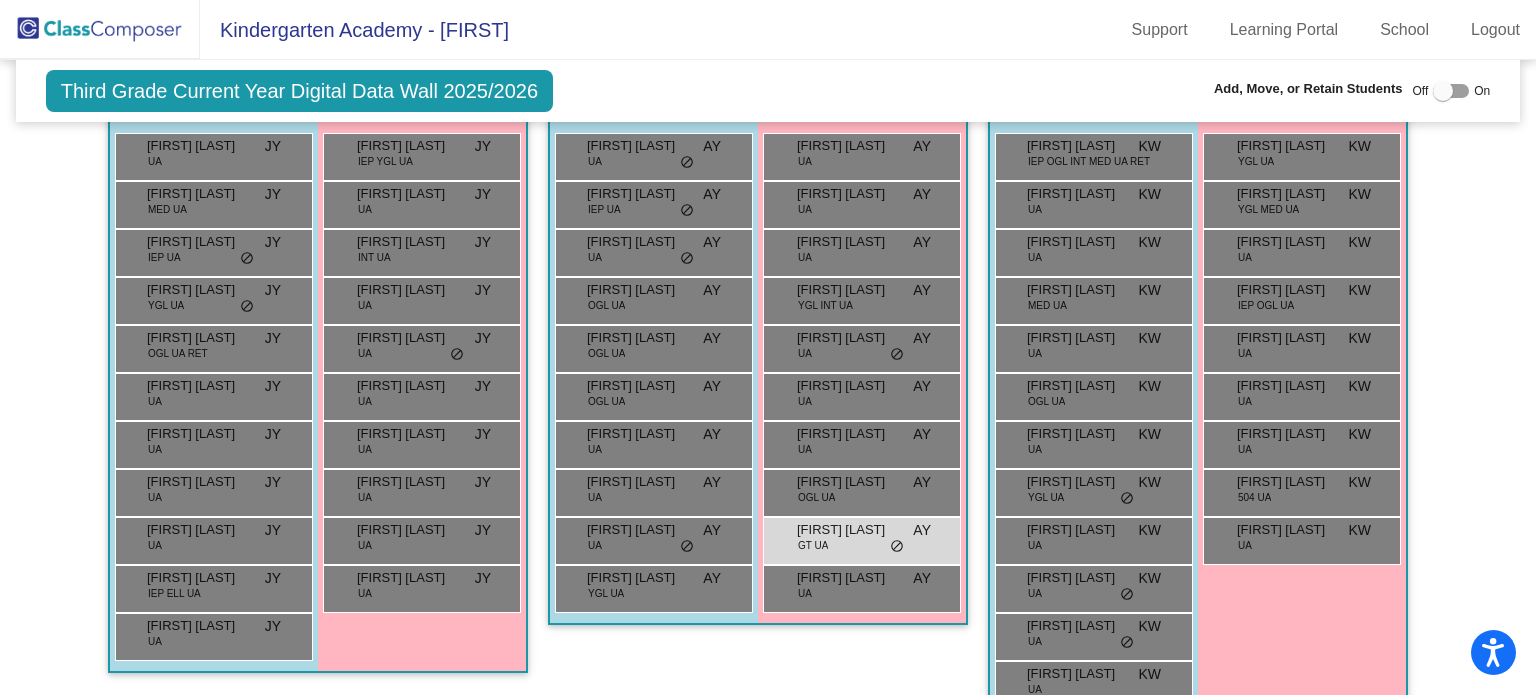 scroll, scrollTop: 4288, scrollLeft: 0, axis: vertical 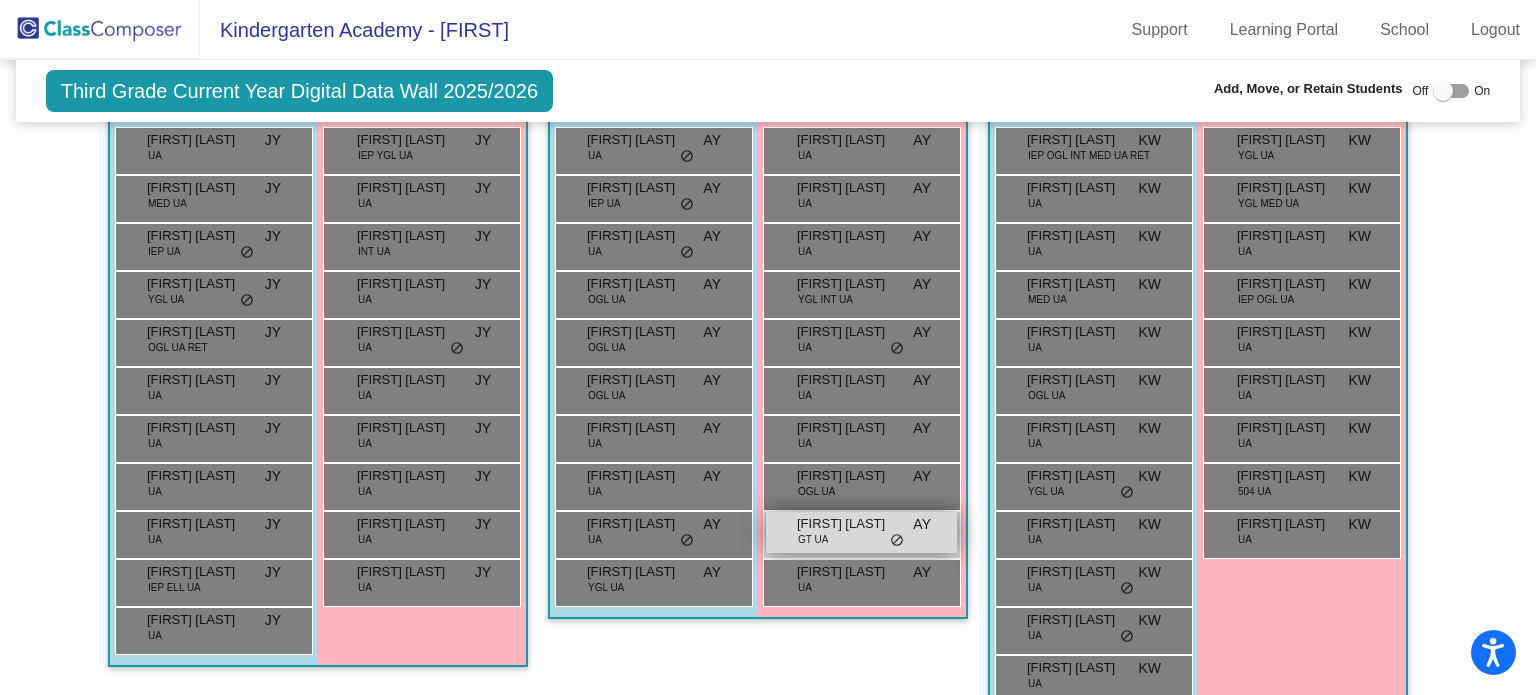 click on "GT UA" at bounding box center (813, 539) 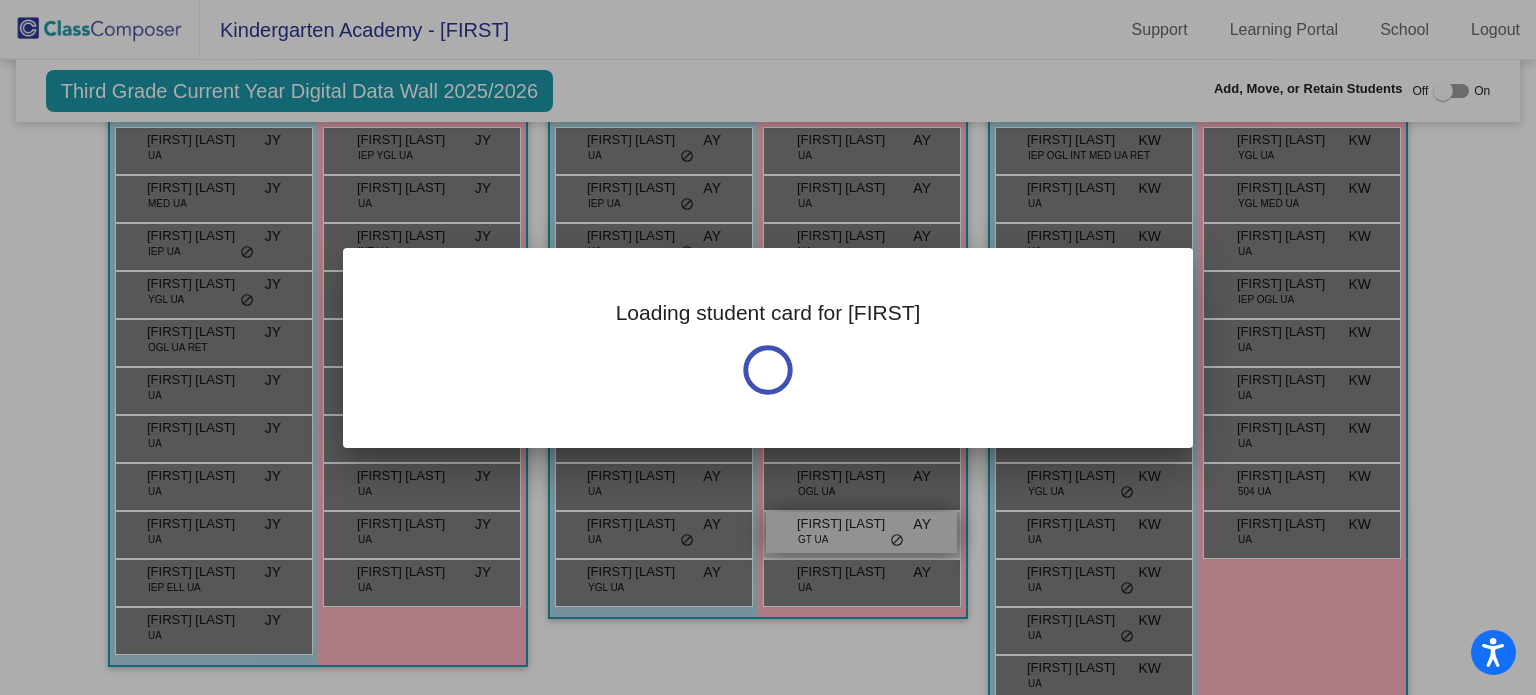 click at bounding box center [768, 347] 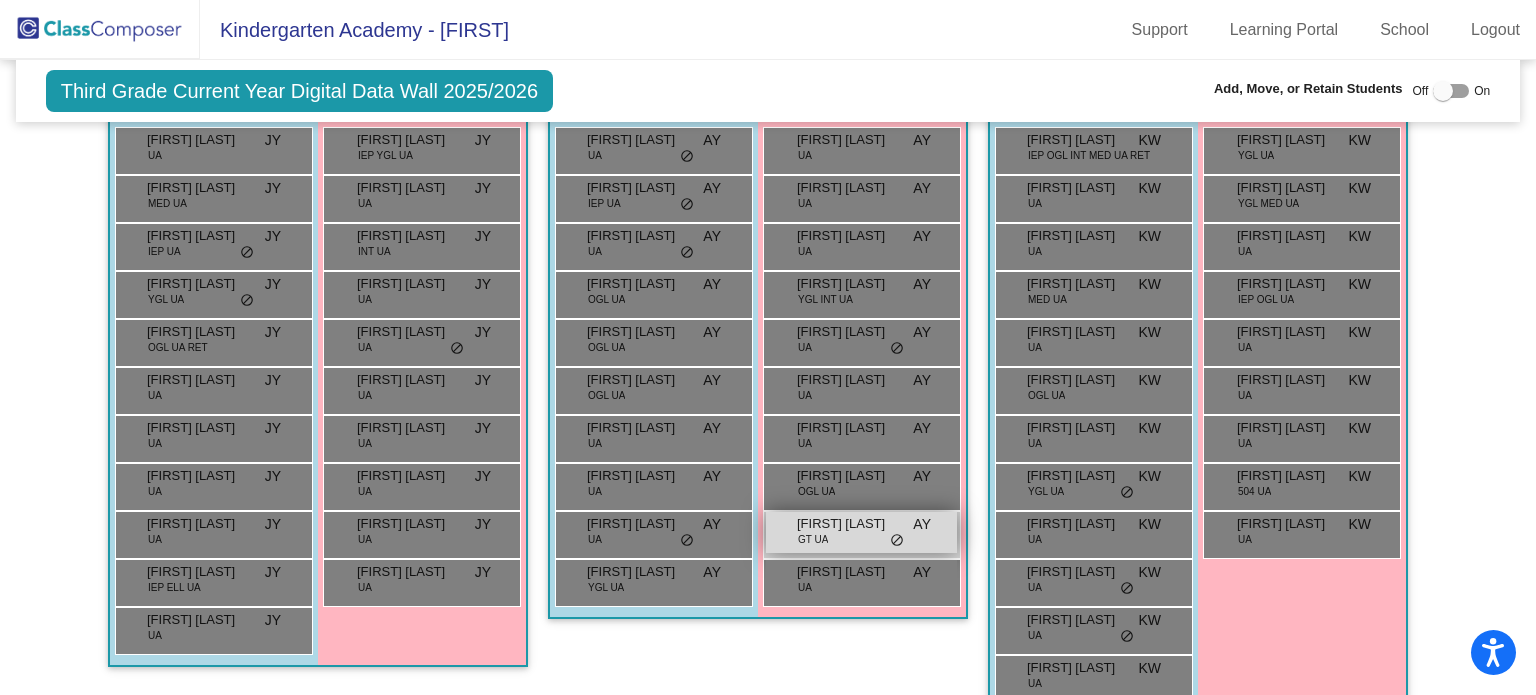 click on "GT UA" at bounding box center (813, 539) 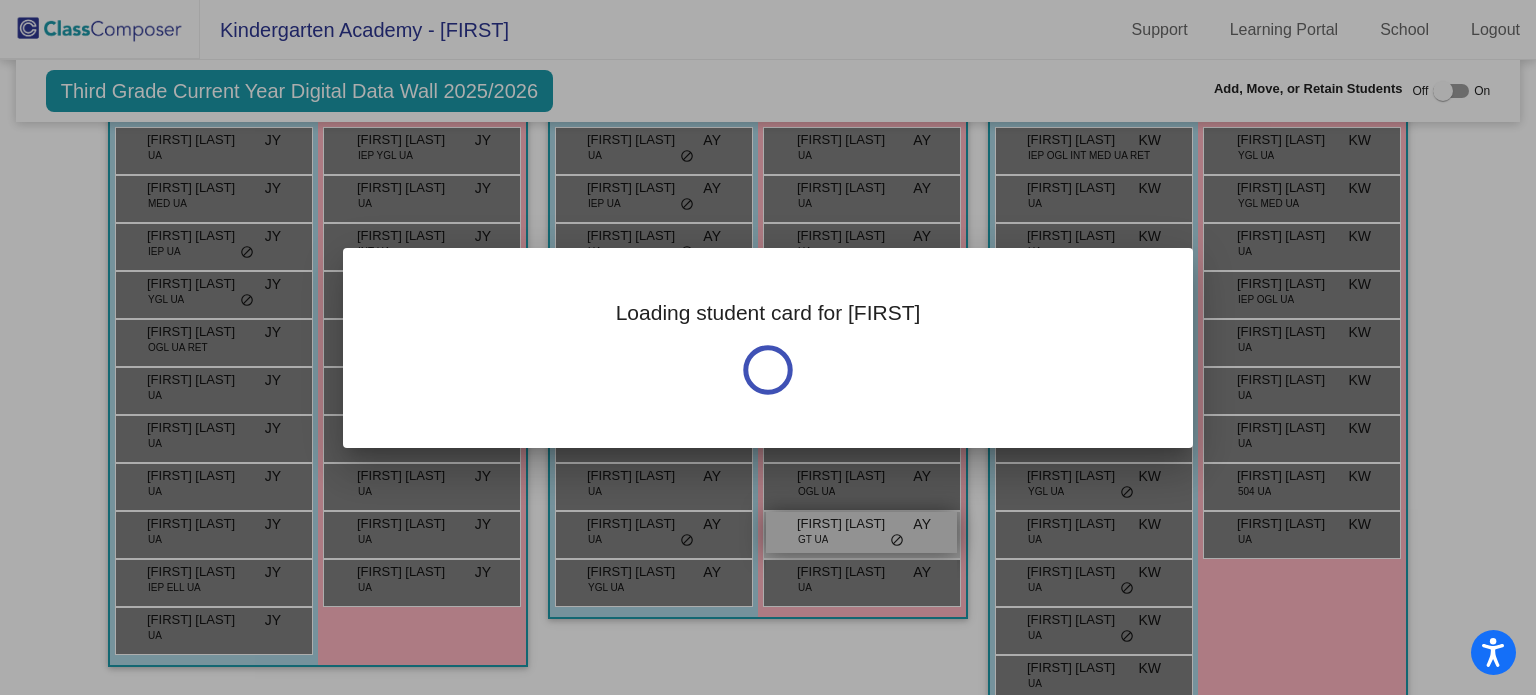 click on "Loading student card for [FIRST]" at bounding box center (768, 347) 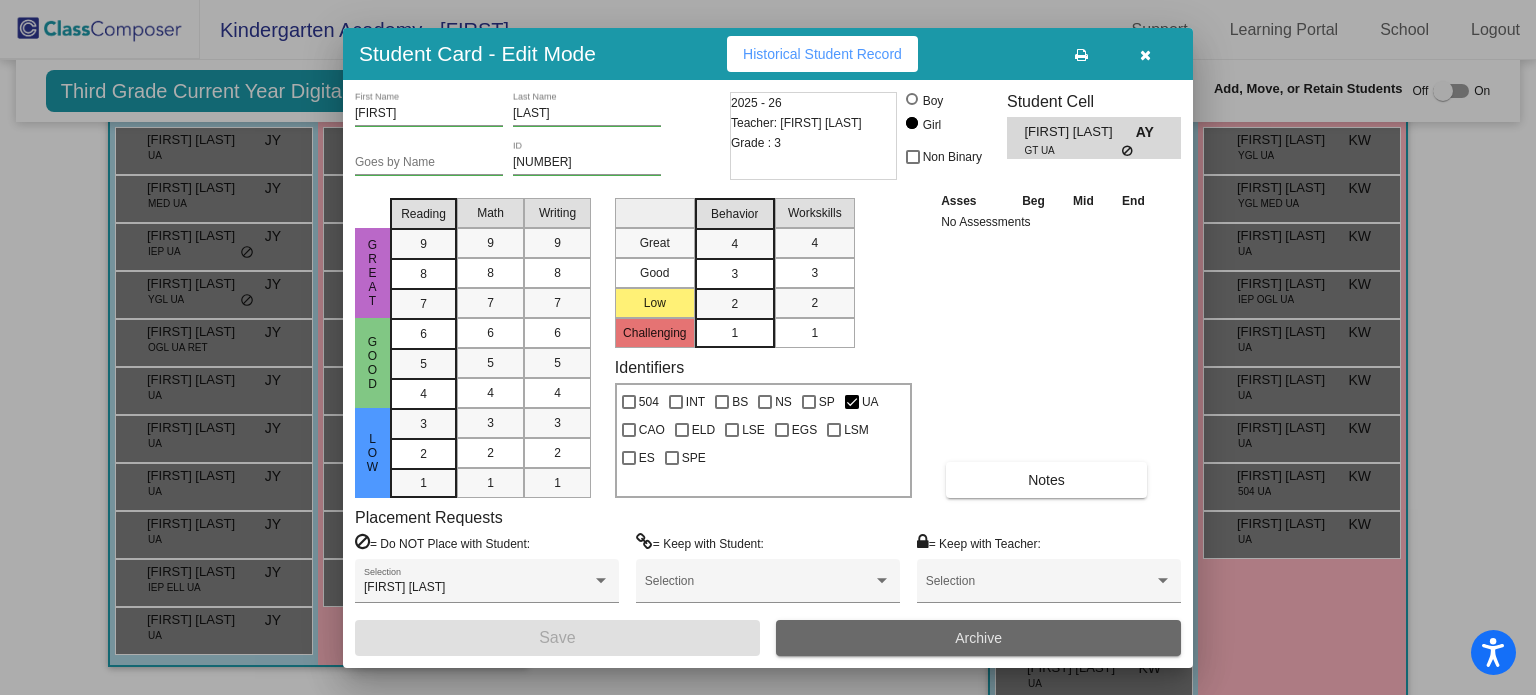 click on "Archive" at bounding box center (978, 638) 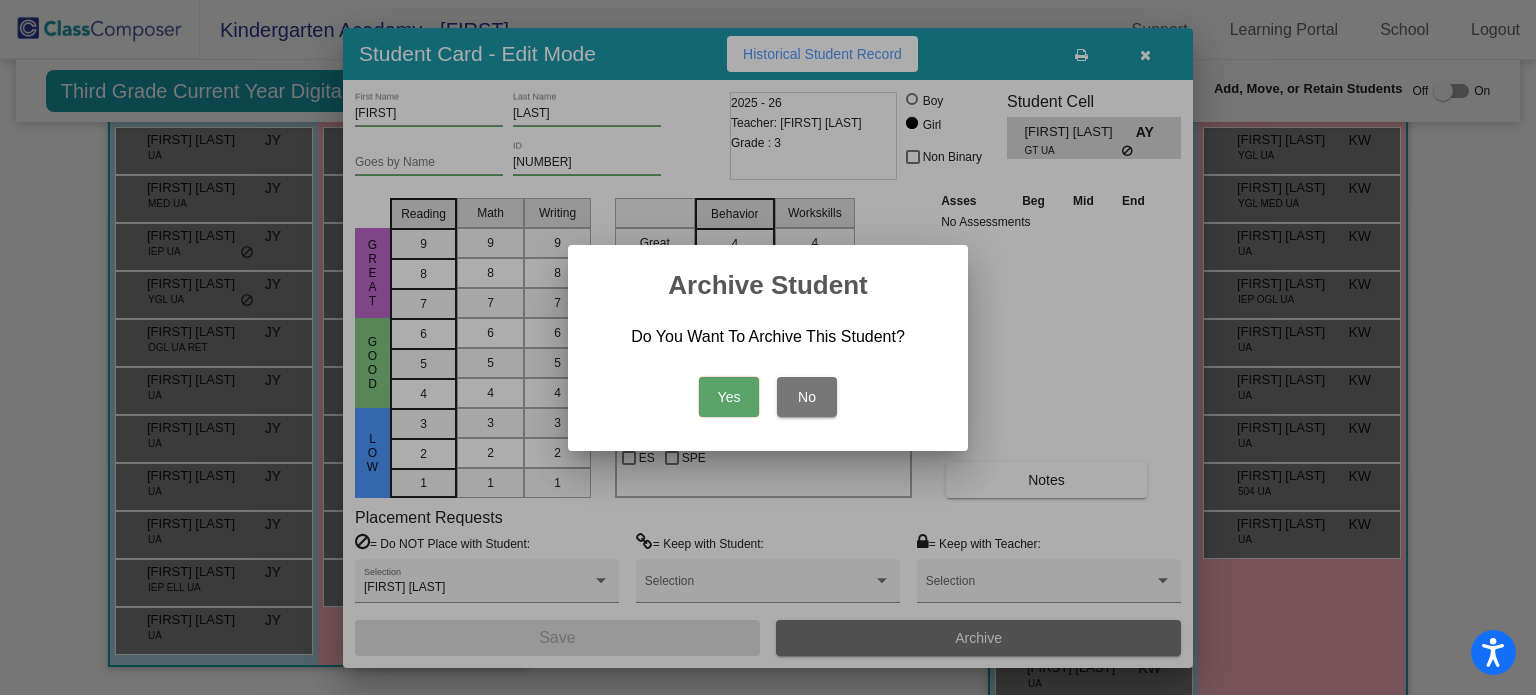 click on "Yes" at bounding box center [729, 397] 